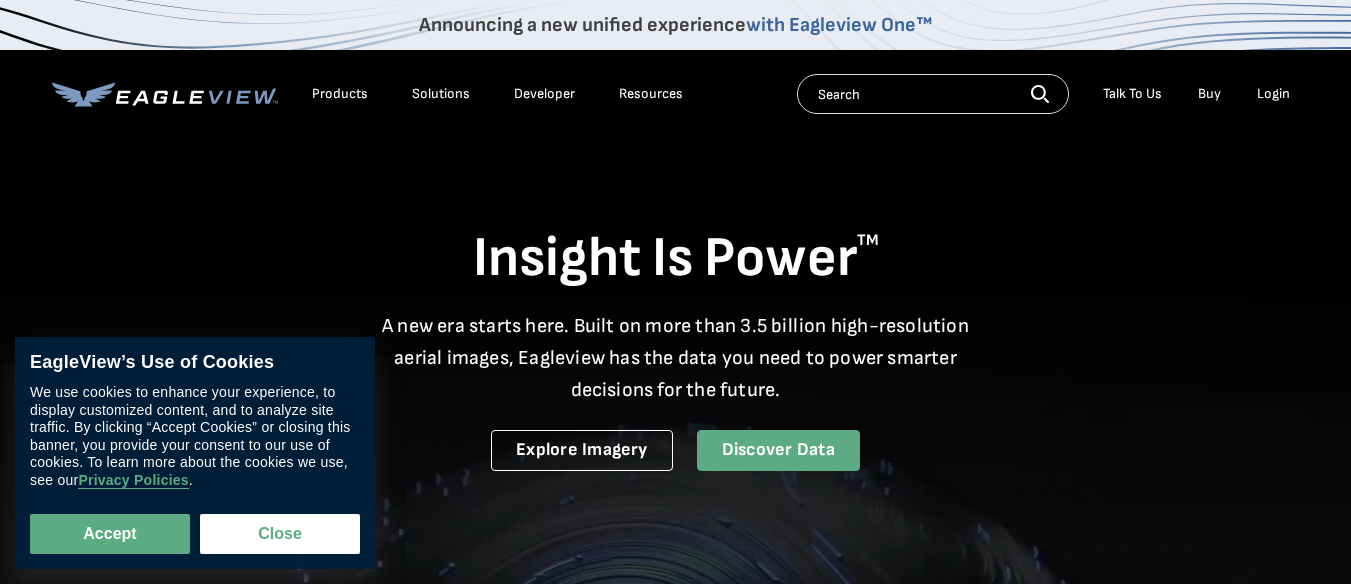 scroll, scrollTop: 0, scrollLeft: 0, axis: both 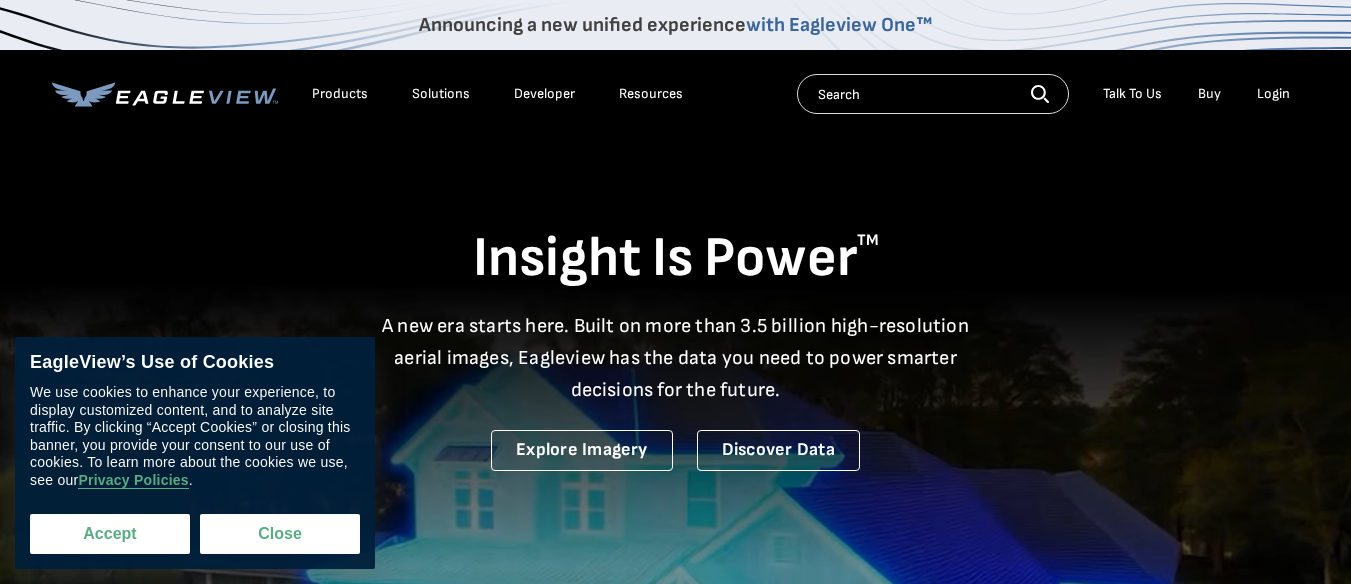 click on "Accept" at bounding box center (110, 534) 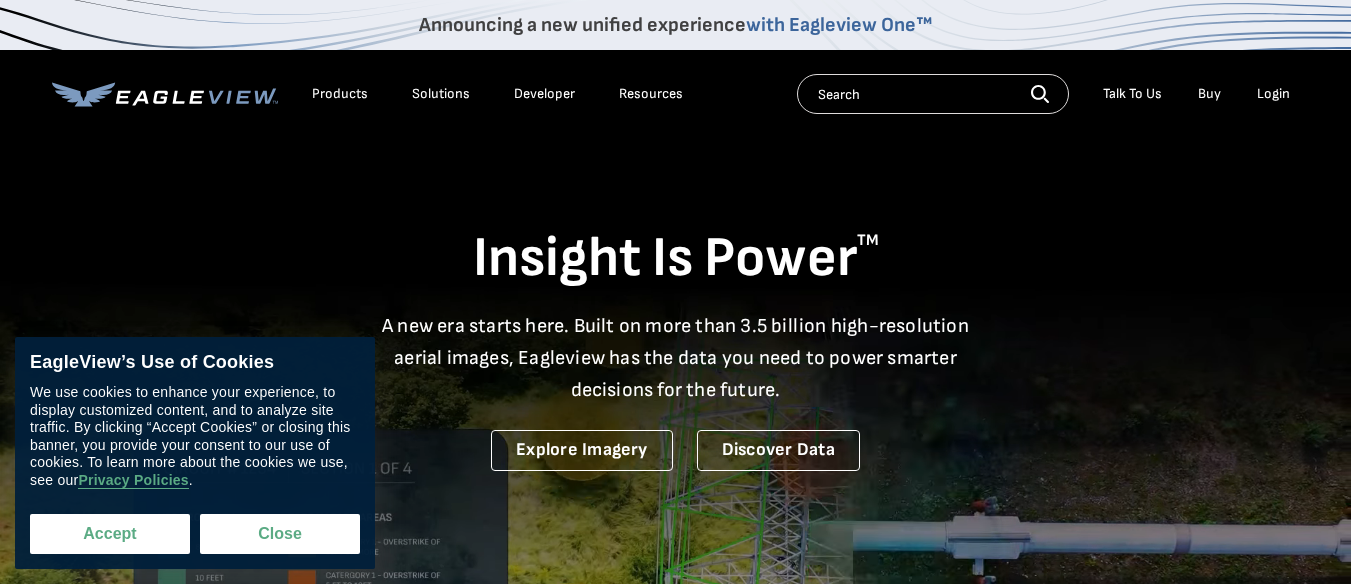checkbox on "true" 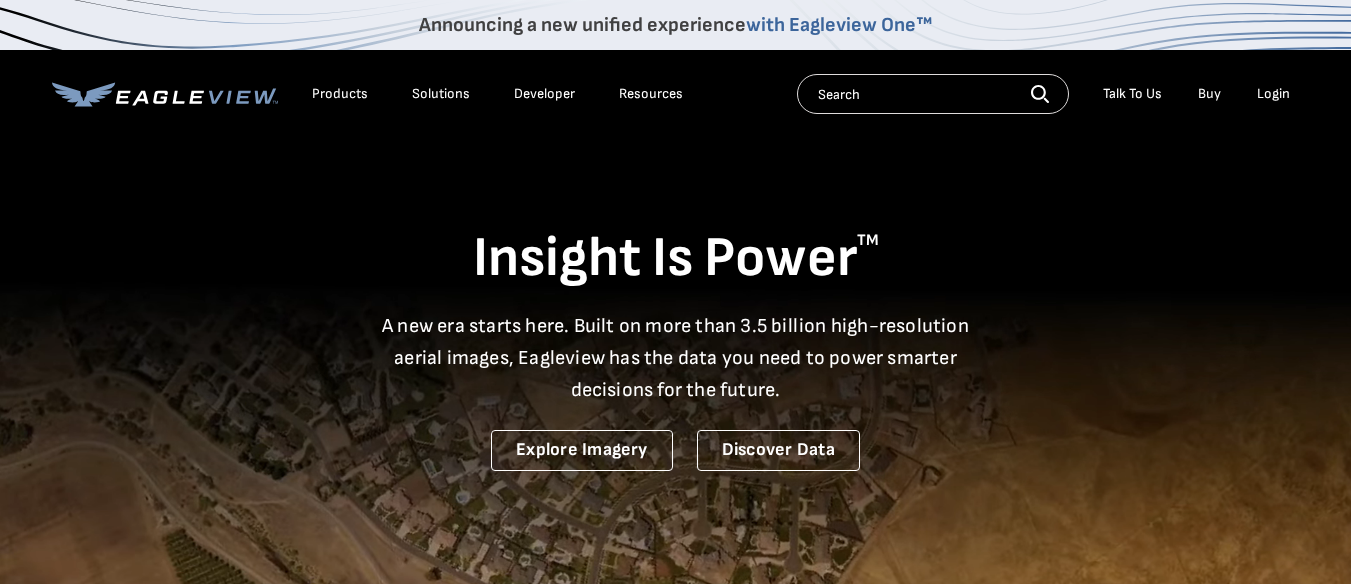 click on "Login" at bounding box center [1273, 94] 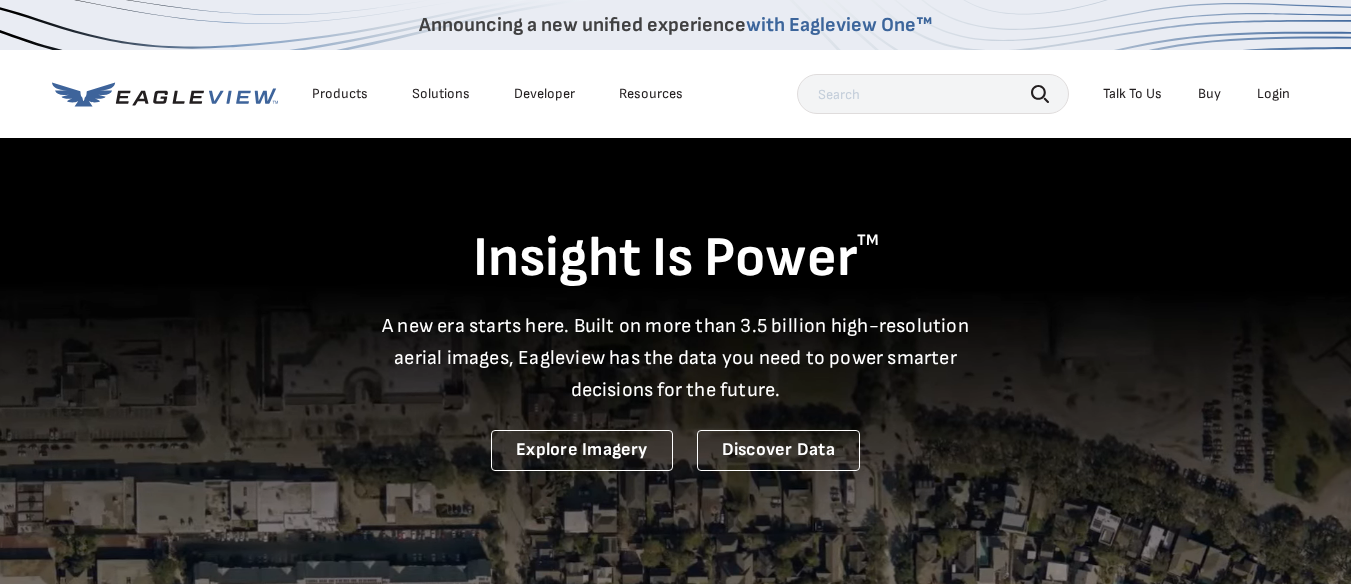 click on "Login" at bounding box center [1273, 94] 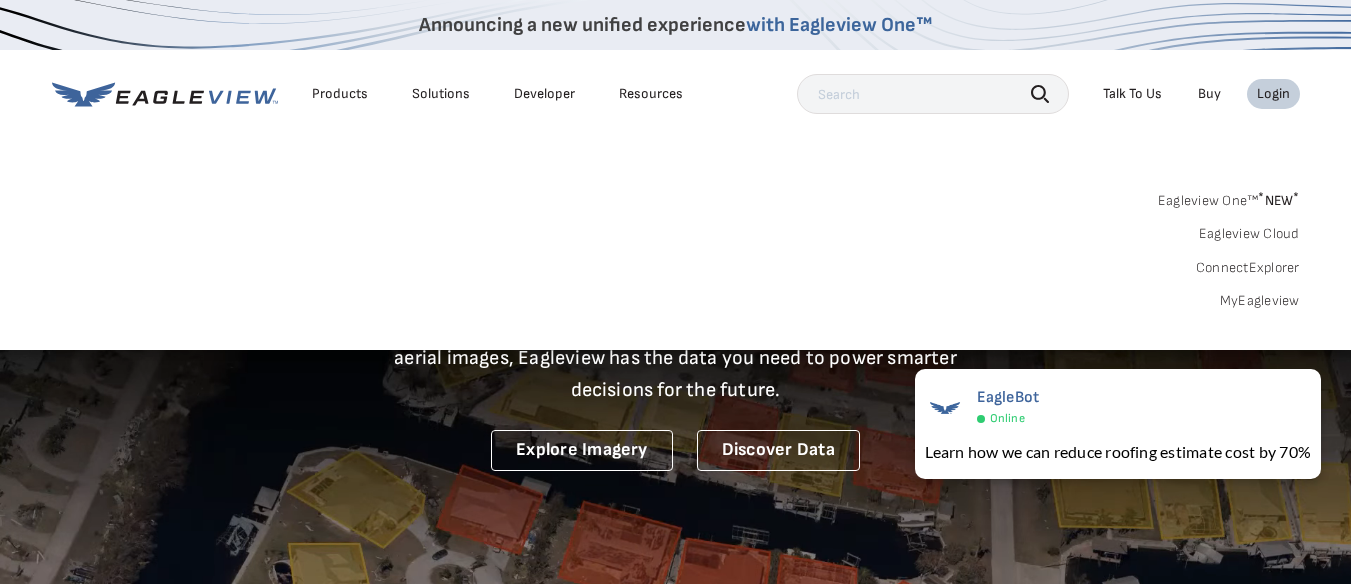 click on "MyEagleview" at bounding box center (1260, 301) 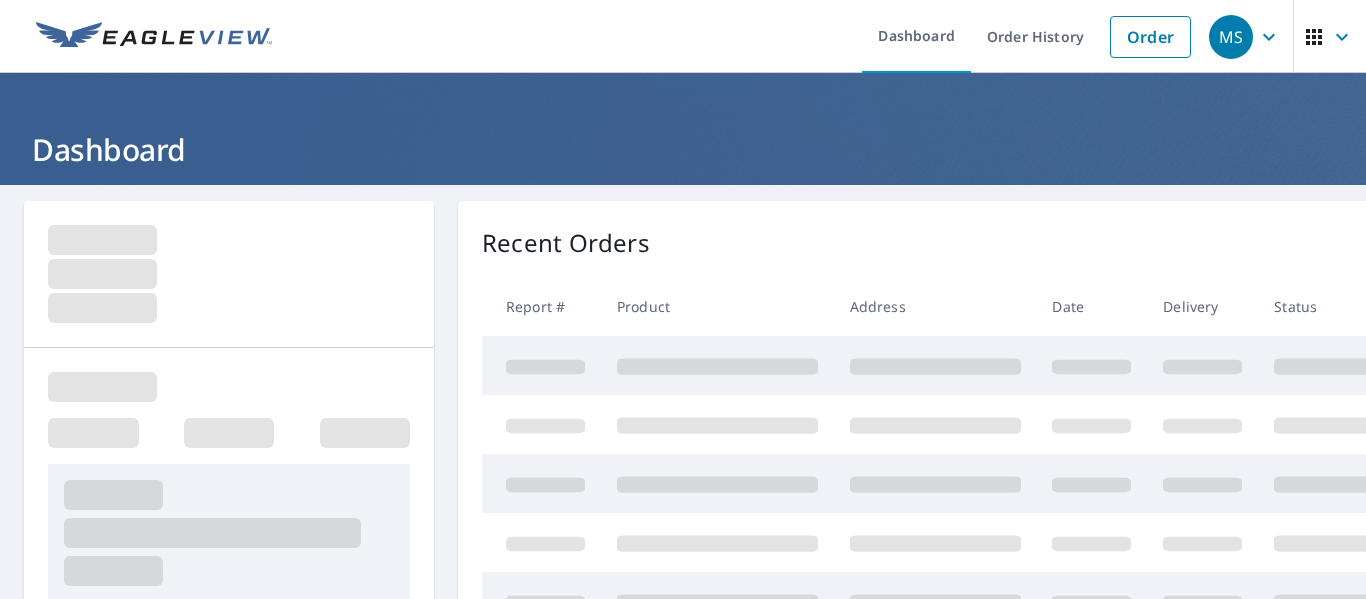 scroll, scrollTop: 0, scrollLeft: 0, axis: both 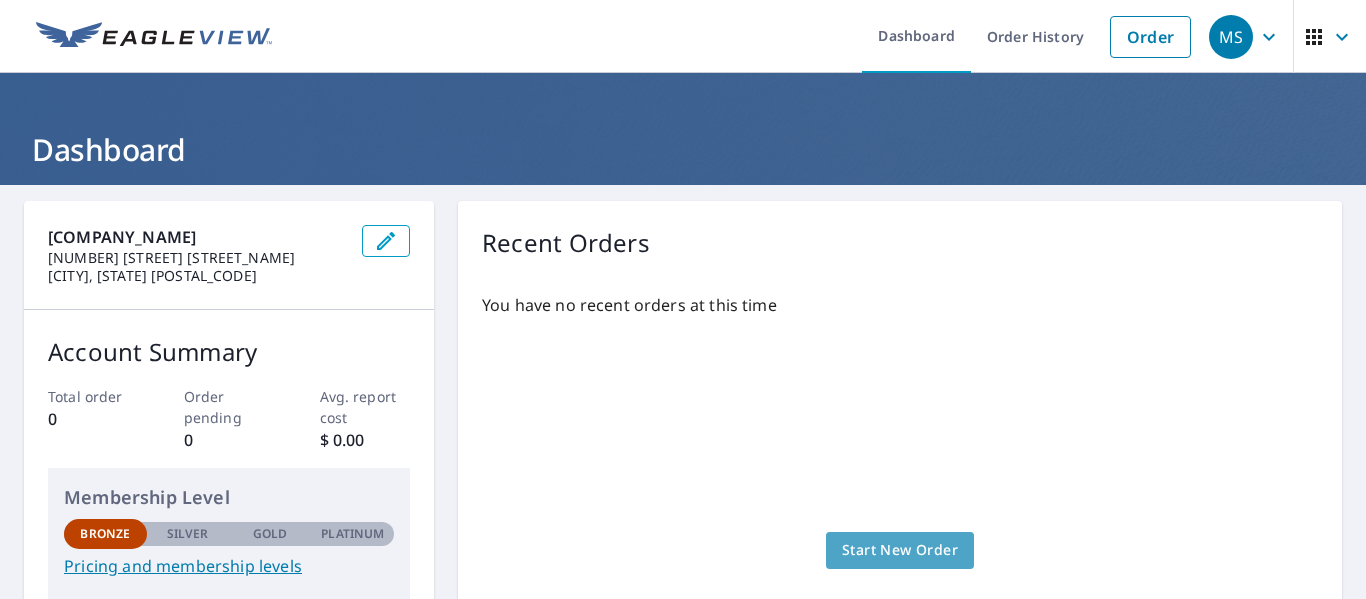 click on "Start New Order" at bounding box center (900, 550) 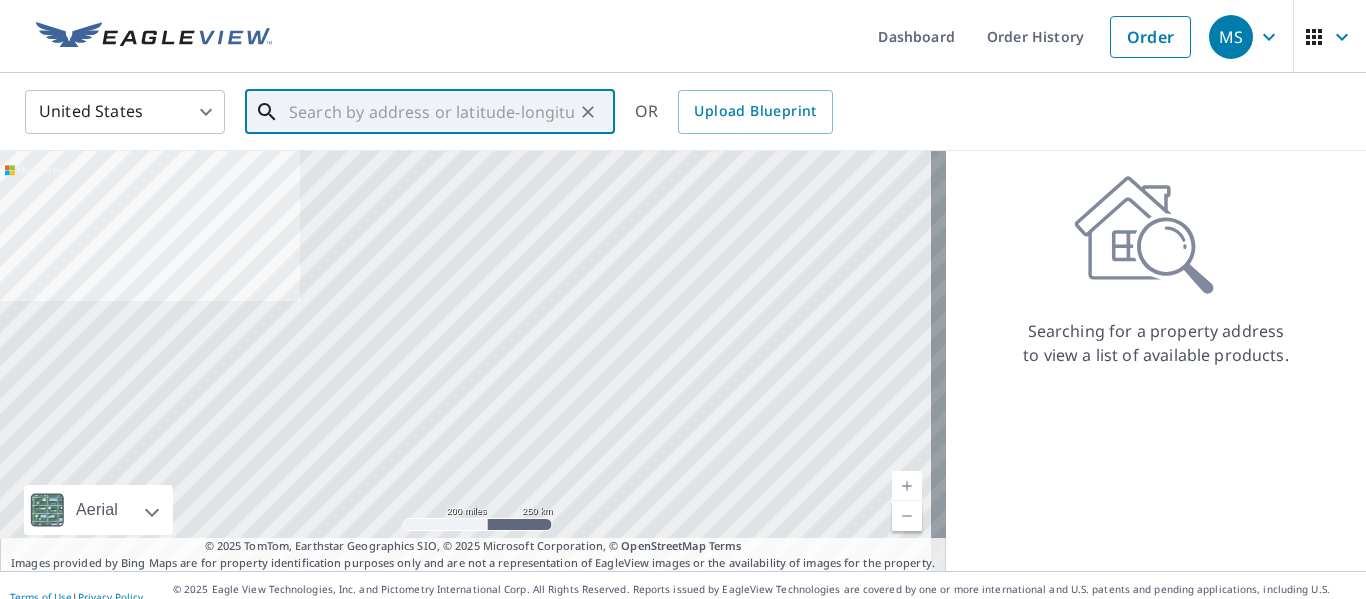 click at bounding box center [431, 112] 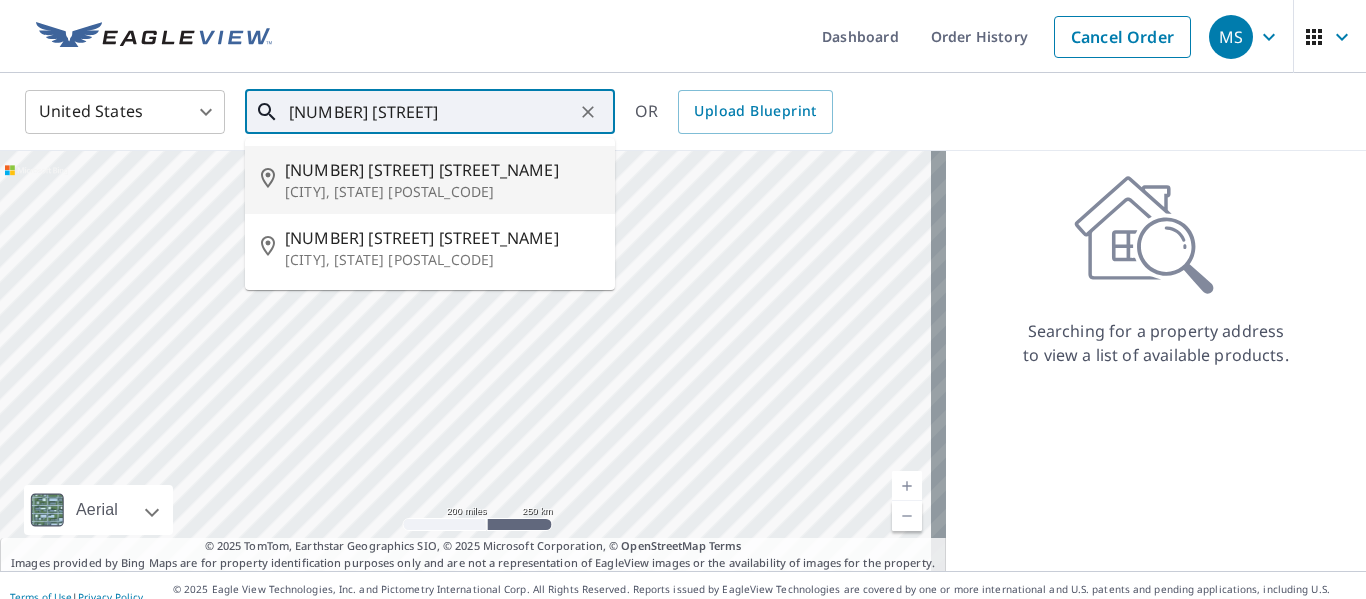 click on "[NUMBER] [STREET] [STREET_NAME]" at bounding box center (442, 170) 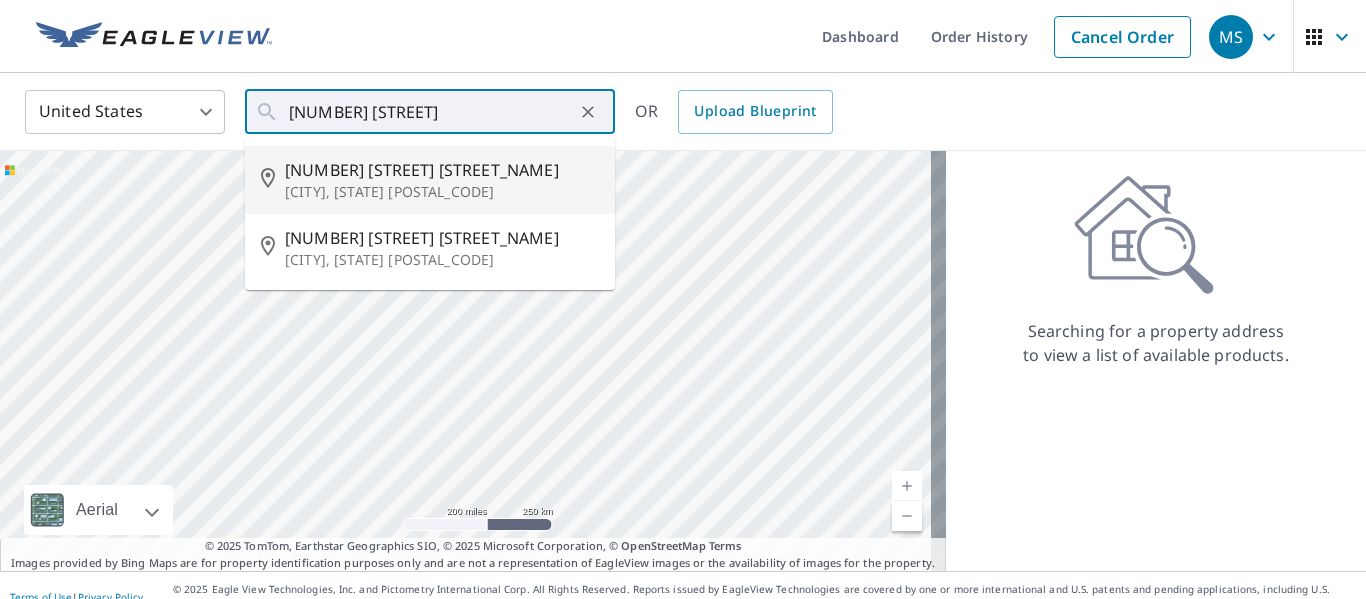 type on "[NUMBER] [STREET] [STREET_NAME], [CITY], [STATE] [POSTAL_CODE]" 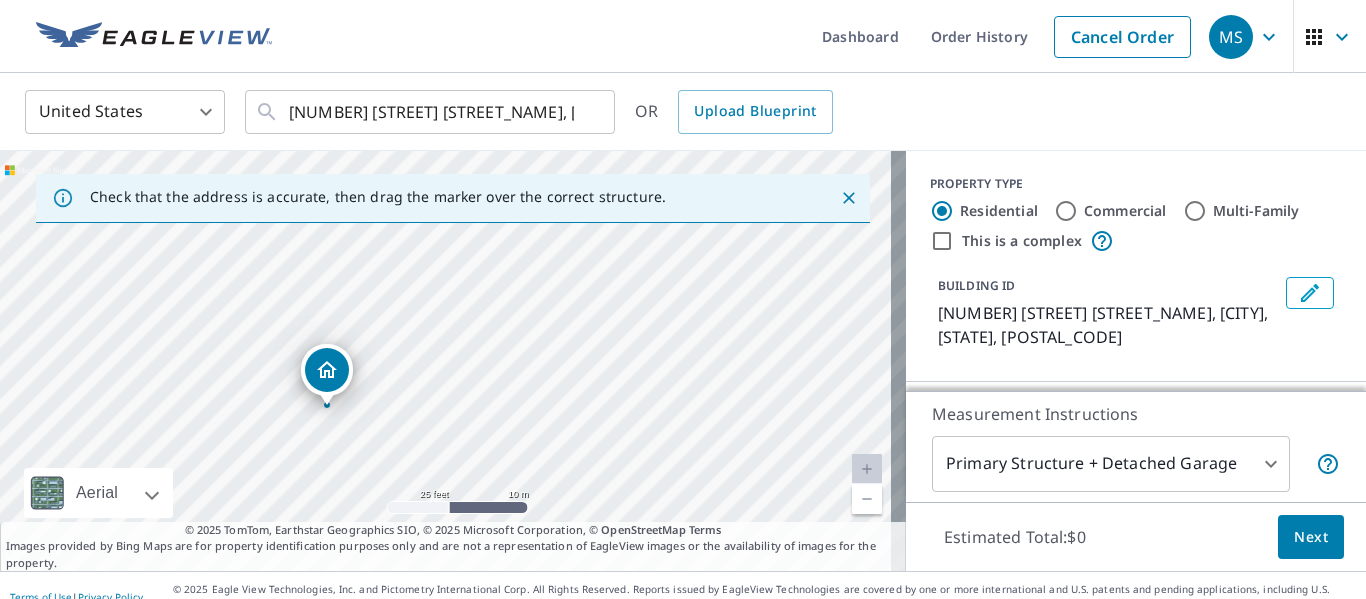 click 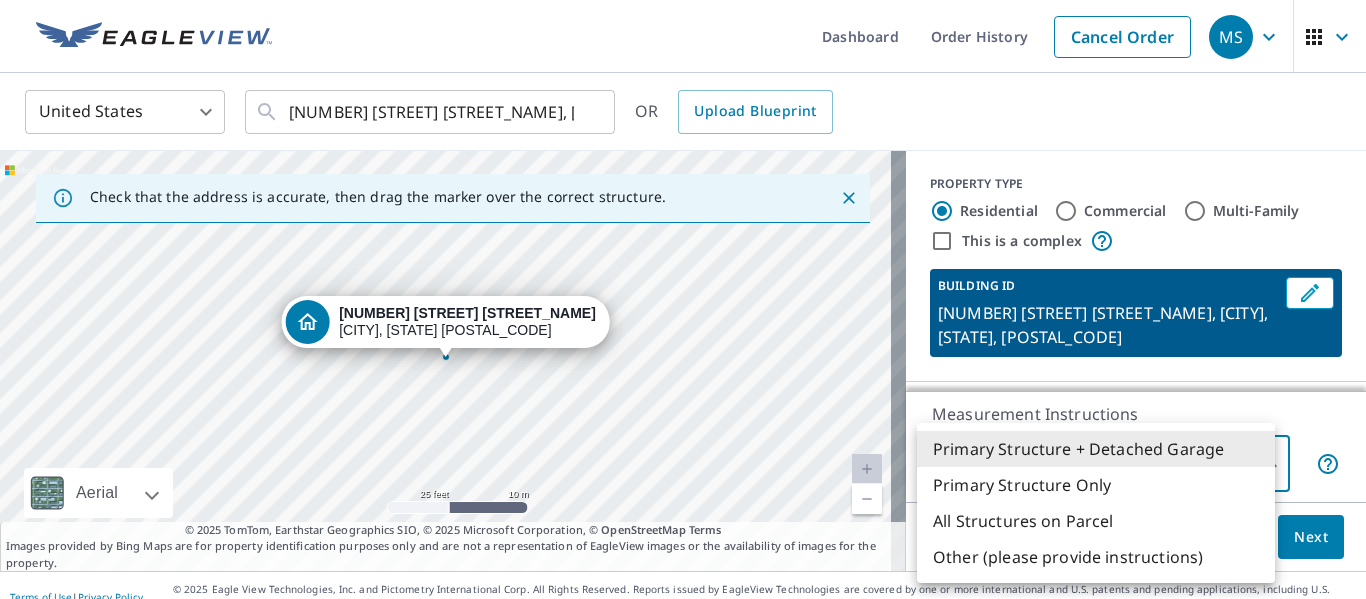 click on "MS MS
Dashboard Order History Cancel Order MS United States US ​ [NUMBER] [STREET] [STREET_NAME], [CITY], [STATE] [POSTAL_CODE] ​ OR Upload Blueprint Check that the address is accurate, then drag the marker over the correct structure. [NUMBER] [STREET] [STREET_NAME], [CITY], [STATE] [POSTAL_CODE] Aerial Road A standard road map Aerial A detailed look from above Labels Labels 25 feet 10 m © 2025 TomTom, © Vexcel Imaging, © 2025 Microsoft Corporation,  © OpenStreetMap Terms © 2025 TomTom, Earthstar Geographics SIO, © 2025 Microsoft Corporation, ©   OpenStreetMap   Terms Images provided by Bing Maps are for property identification purposes only and are not a representation of EagleView images or the availability of images for the property. PROPERTY TYPE Residential Commercial Multi-Family This is a complex BUILDING ID [NUMBER] [STREET] [STREET_NAME], [CITY], [STATE], [POSTAL_CODE] Full House Products New Full House™ $105 Roof Products New Premium $32.75 - $87 Gutter $13.75 Bid Perfect™ $18 Solar Products New Inform Essentials+ $63.25 Inform Advanced $79 $30 $105.5 New 1" at bounding box center [683, 299] 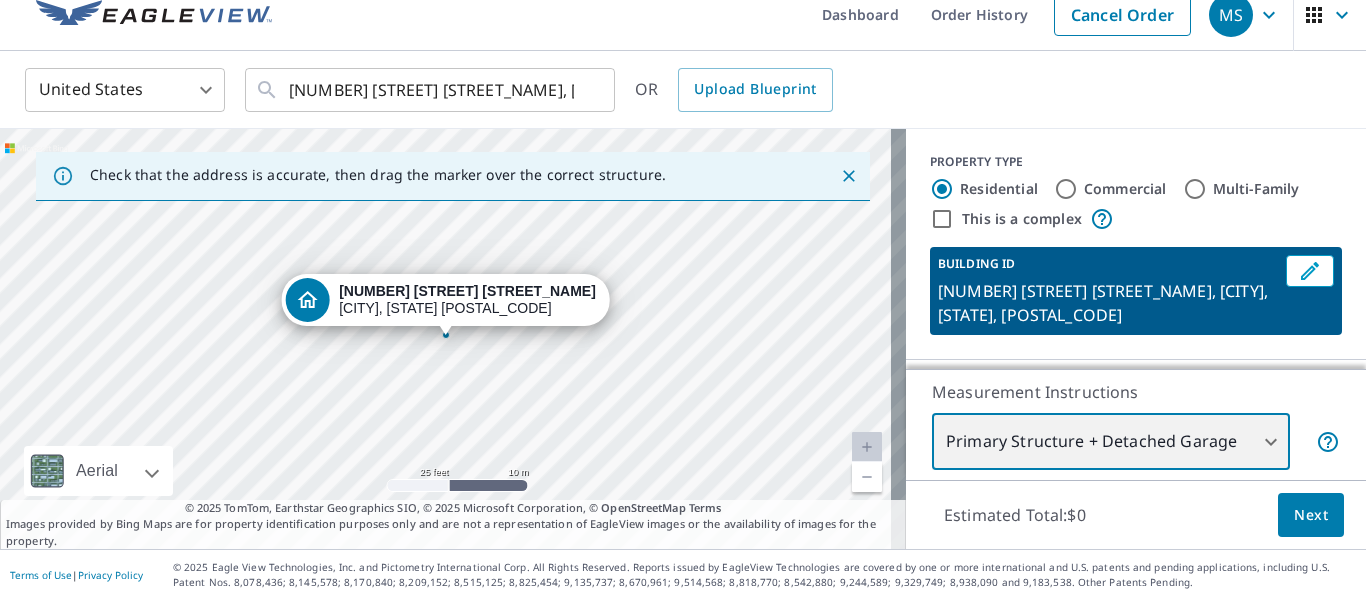 scroll, scrollTop: 23, scrollLeft: 0, axis: vertical 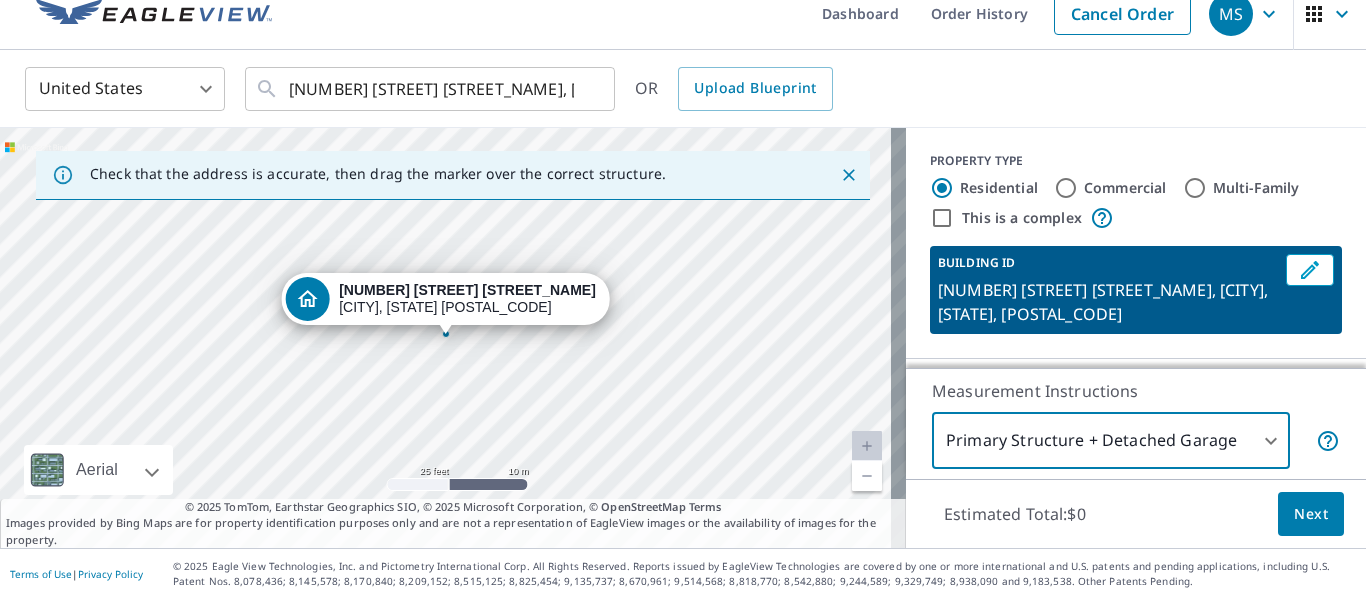 click on "Next" at bounding box center (1311, 514) 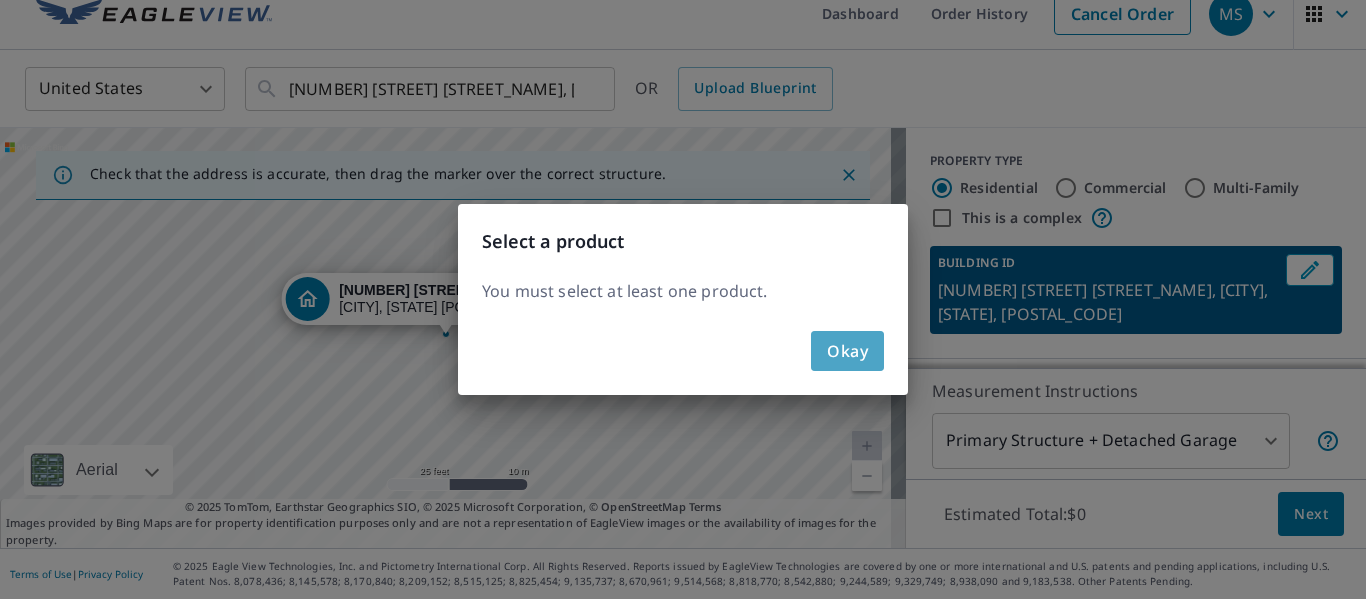 click on "Okay" at bounding box center (847, 351) 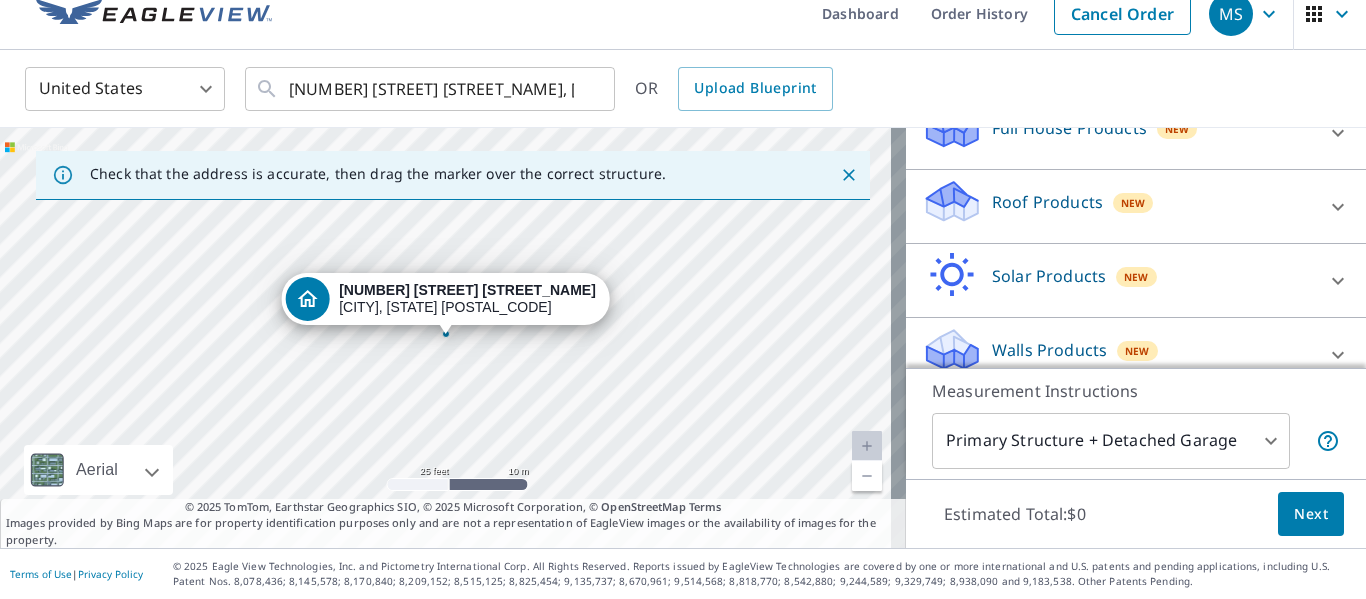scroll, scrollTop: 163, scrollLeft: 0, axis: vertical 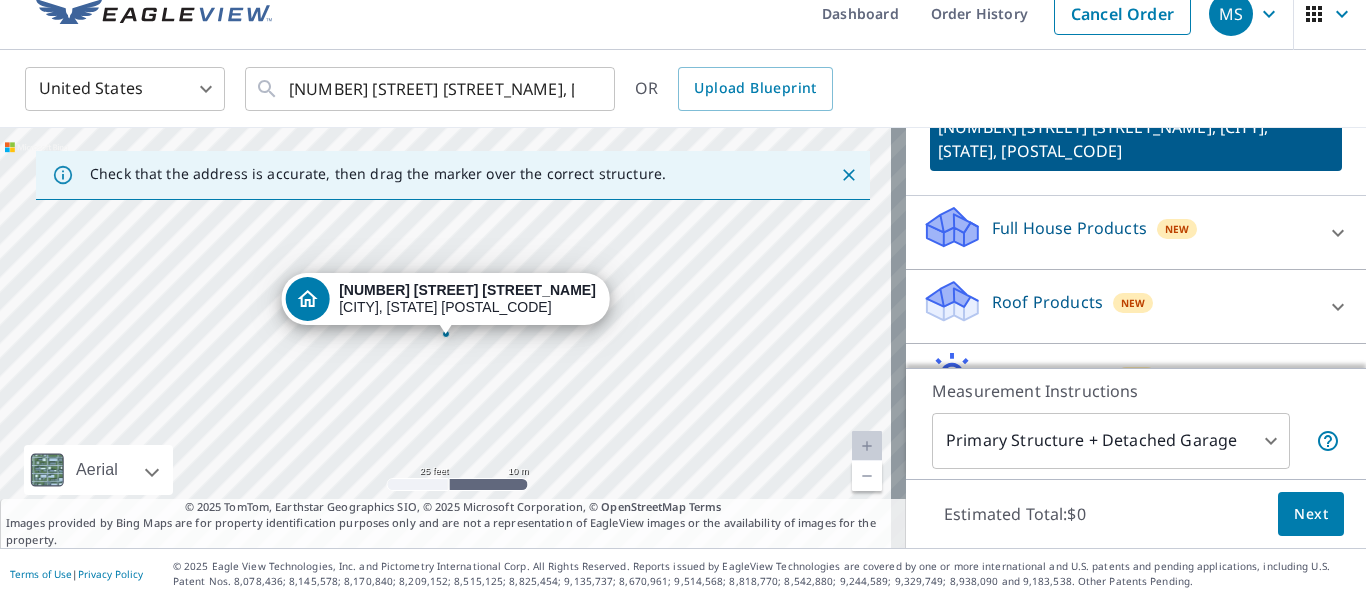 click on "Roof Products" at bounding box center [1047, 302] 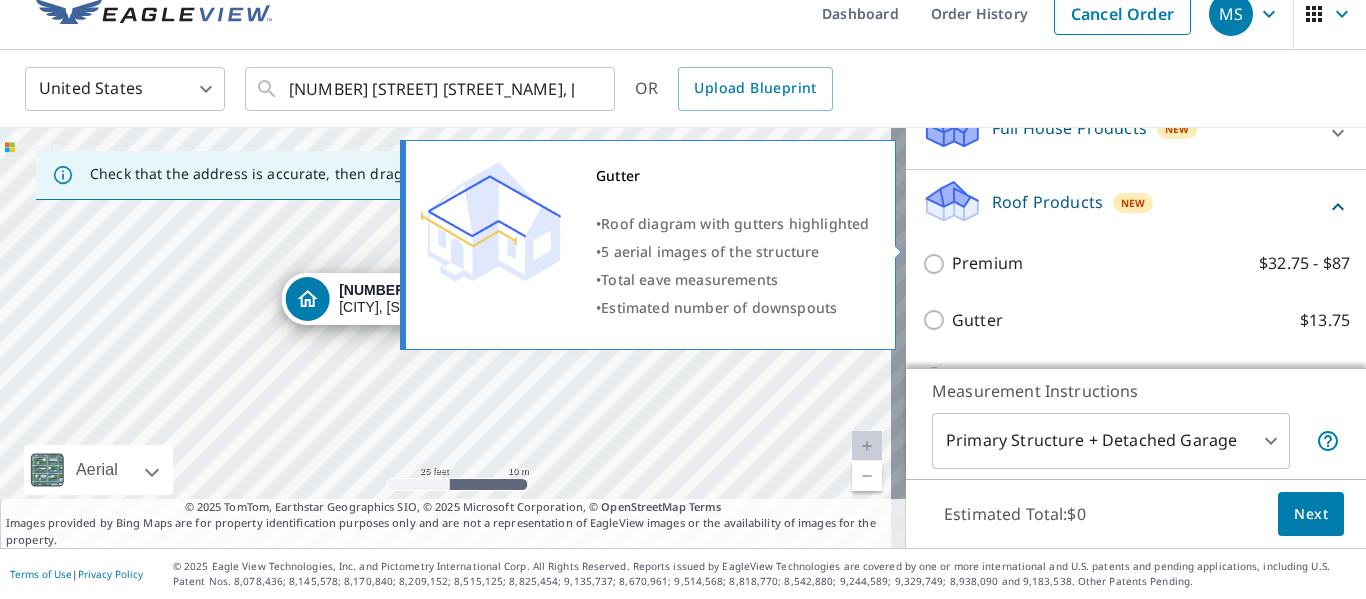 scroll, scrollTop: 363, scrollLeft: 0, axis: vertical 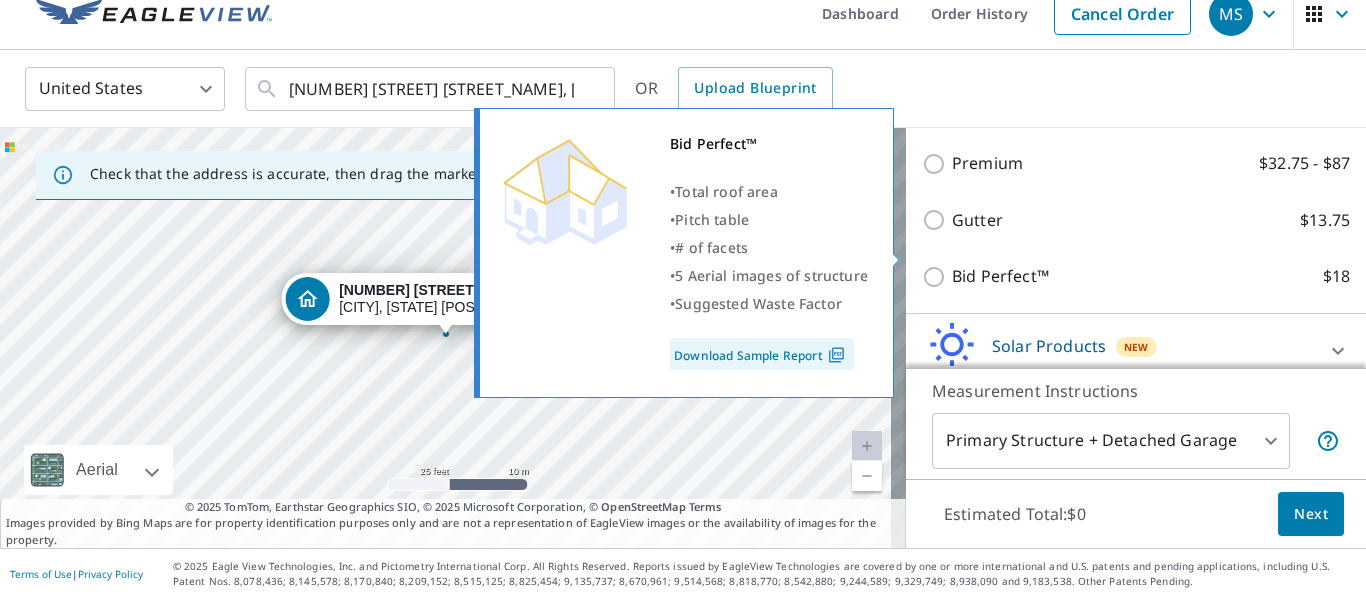 click on "Bid Perfect™ $18" at bounding box center [937, 277] 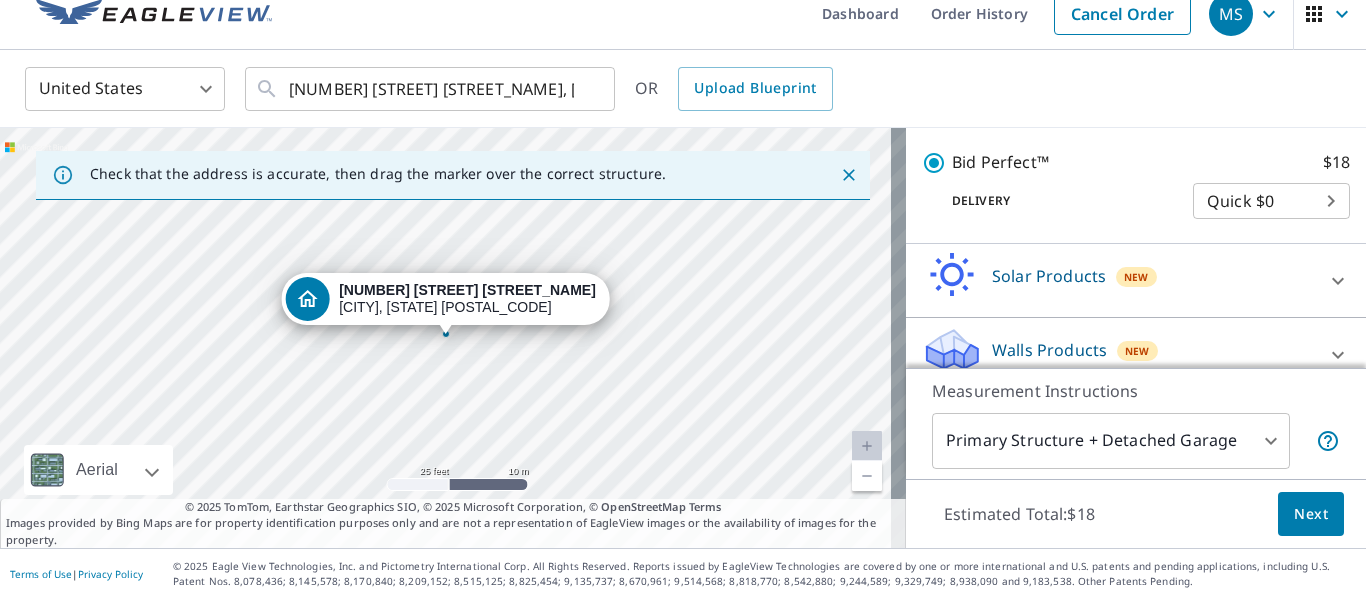 scroll, scrollTop: 499, scrollLeft: 0, axis: vertical 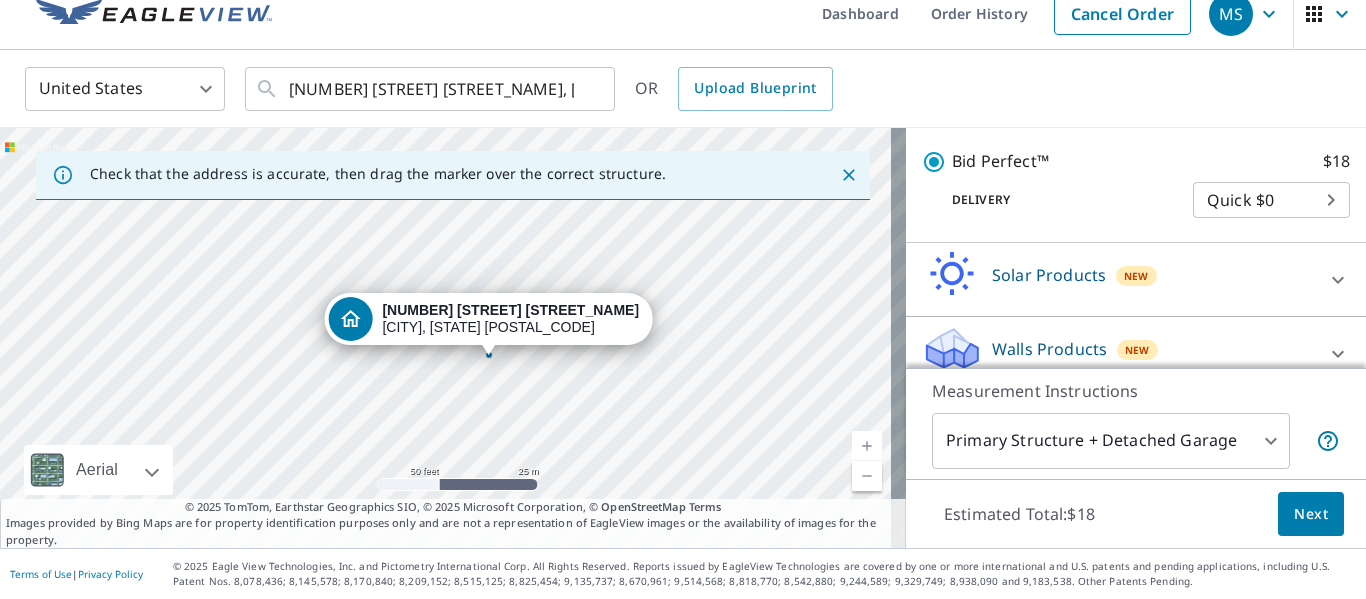 click on "Delivery Quick $0 45 ​" at bounding box center [1136, 196] 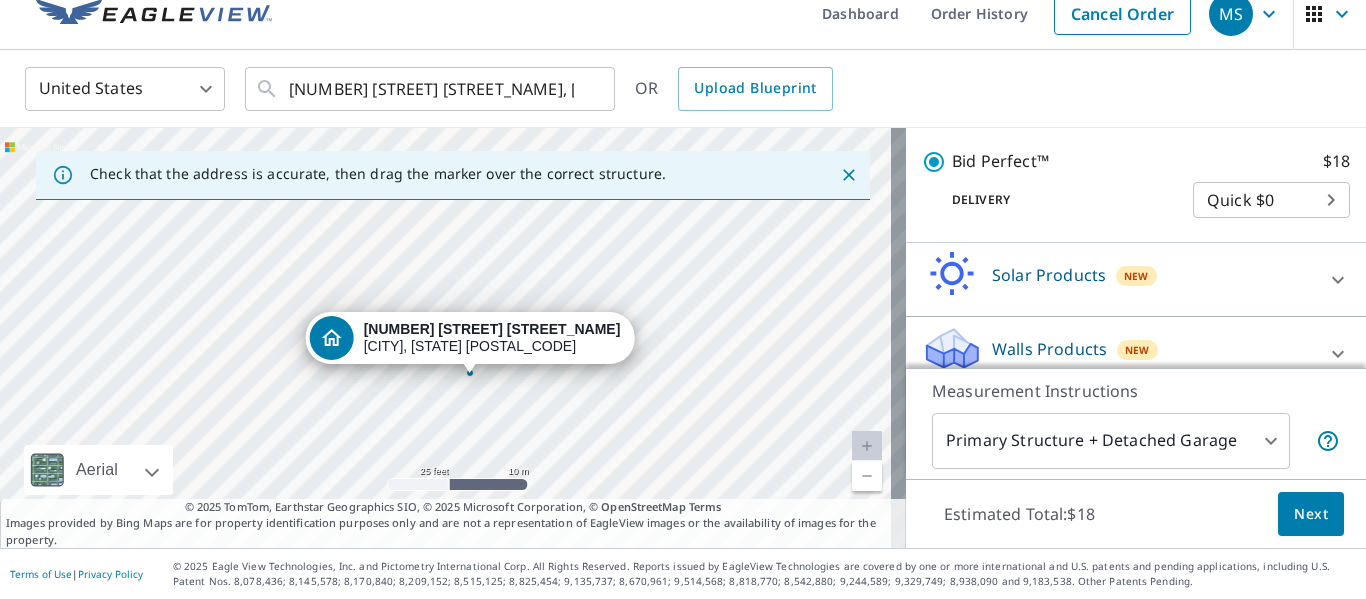 drag, startPoint x: 483, startPoint y: 353, endPoint x: 469, endPoint y: 367, distance: 19.79899 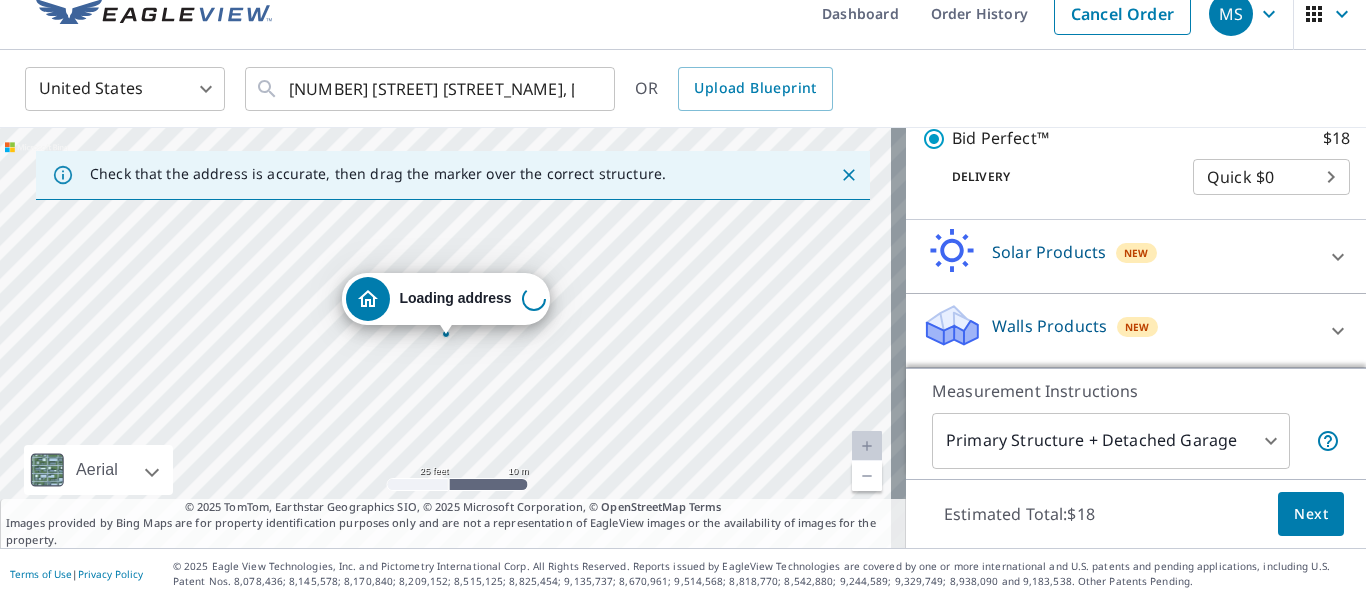 scroll, scrollTop: 499, scrollLeft: 0, axis: vertical 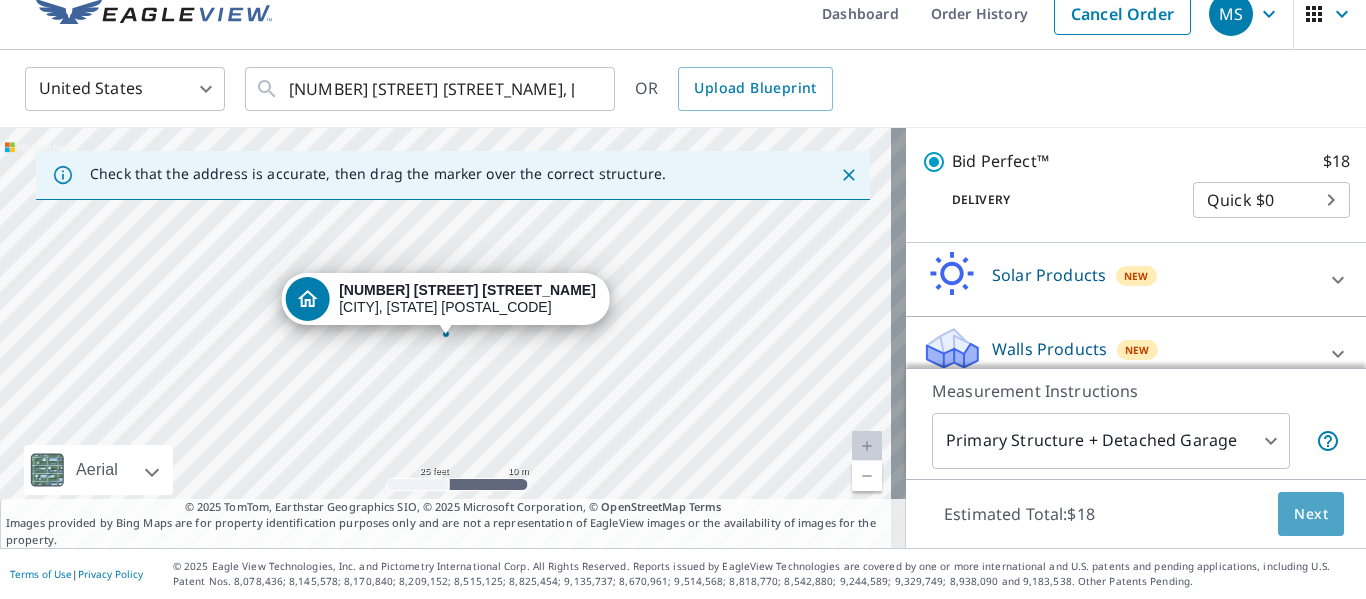 click on "Next" at bounding box center [1311, 514] 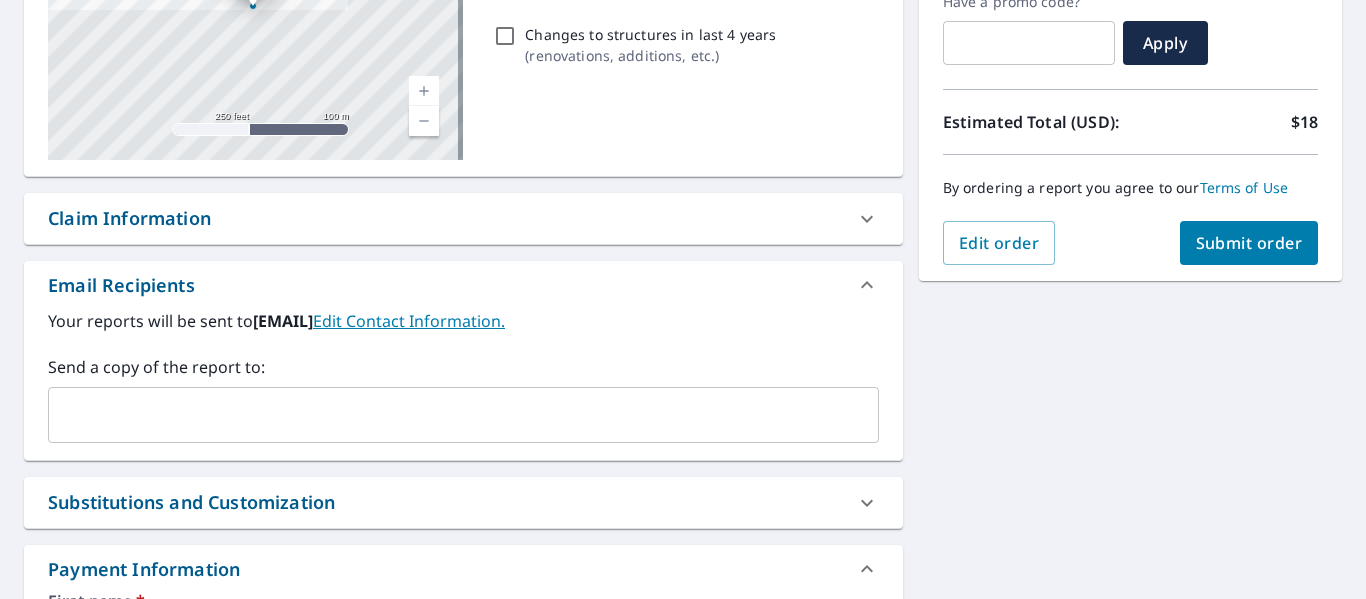 scroll, scrollTop: 423, scrollLeft: 0, axis: vertical 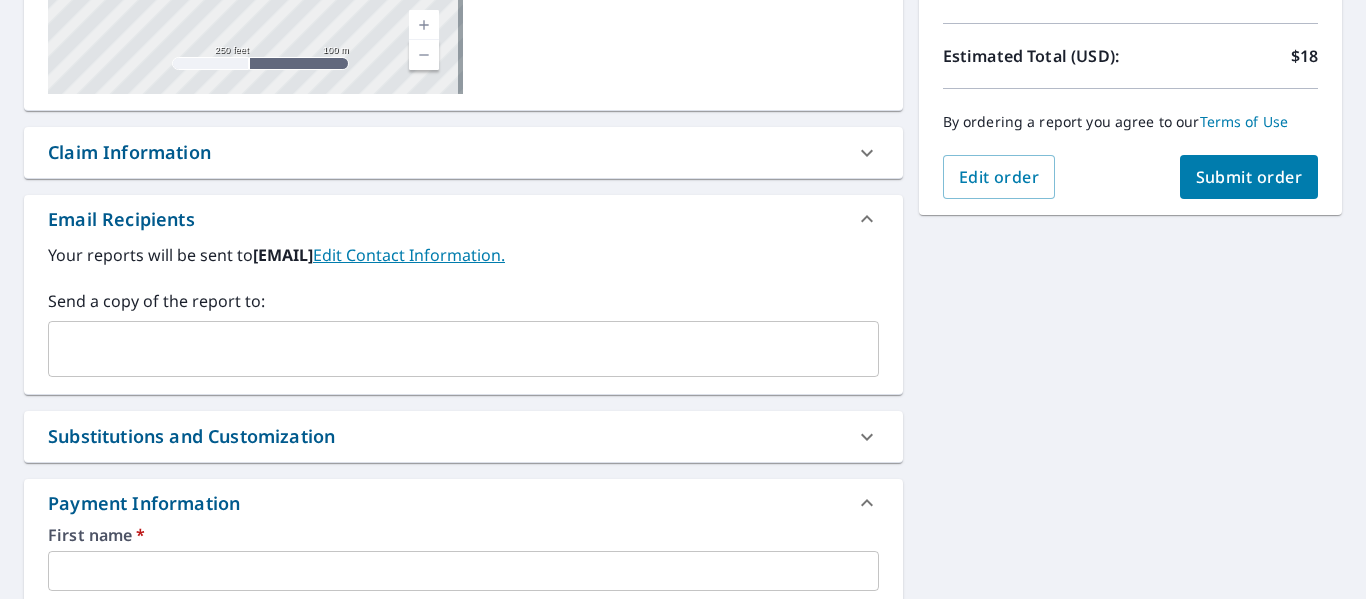 click at bounding box center (448, 349) 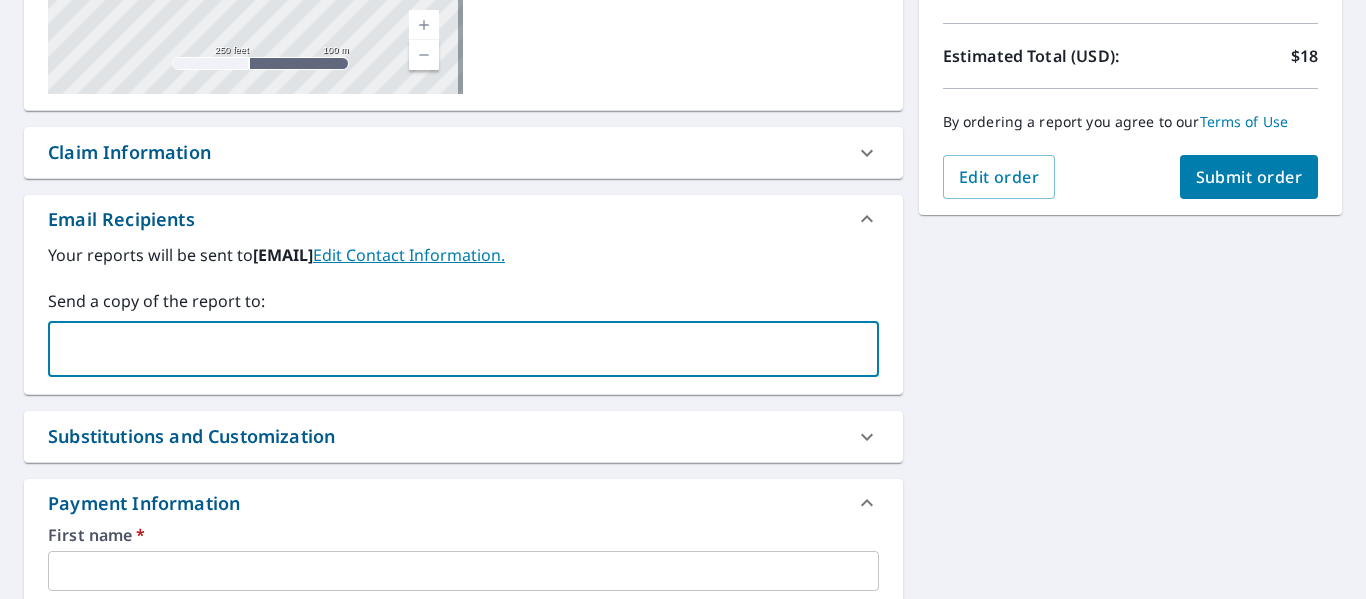 type on "vmxx11@yahoo.com" 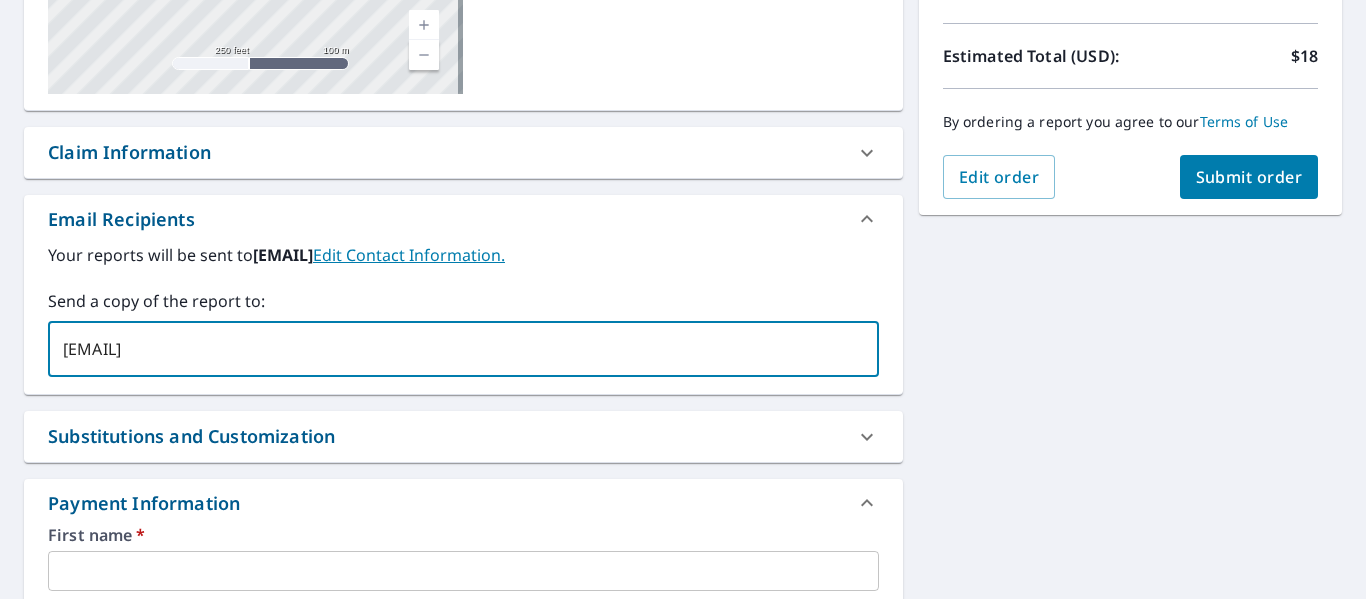 type on "Michael" 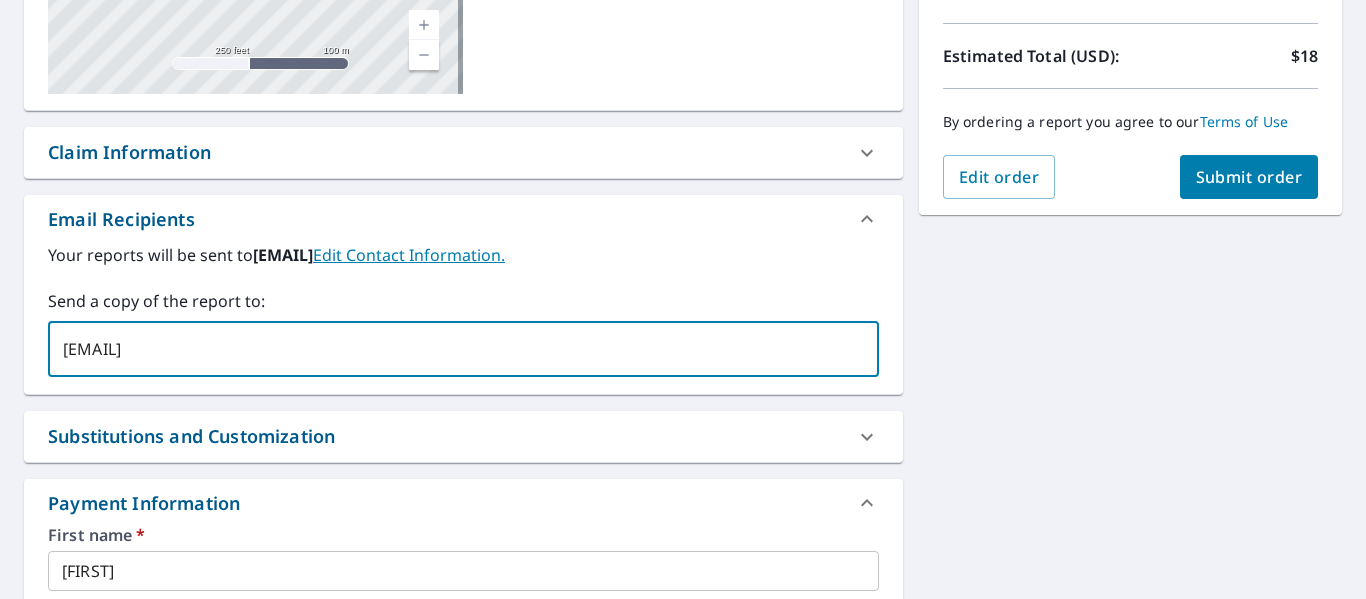 type on "Segura" 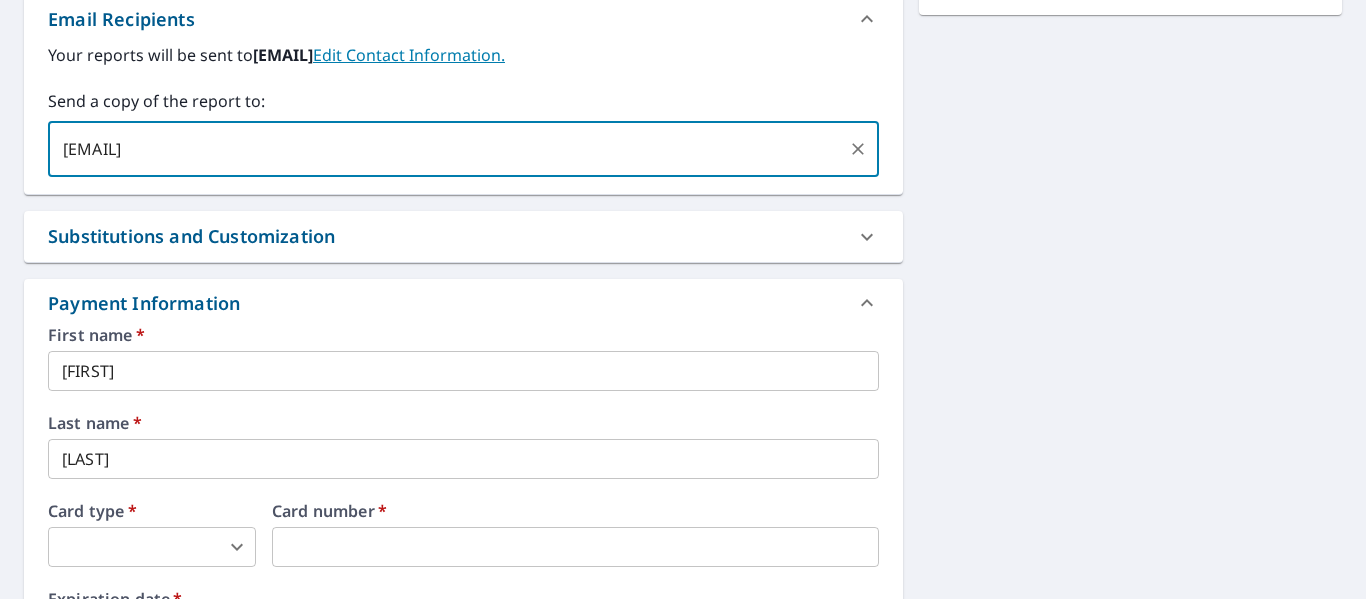 scroll, scrollTop: 723, scrollLeft: 0, axis: vertical 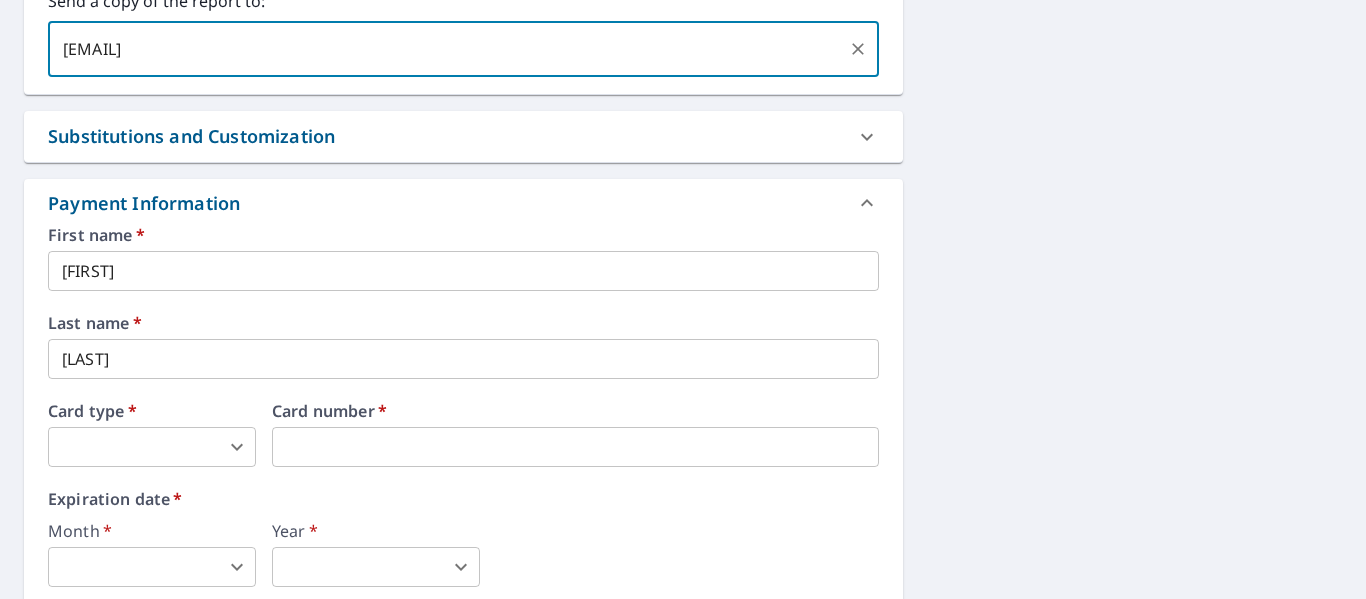 type 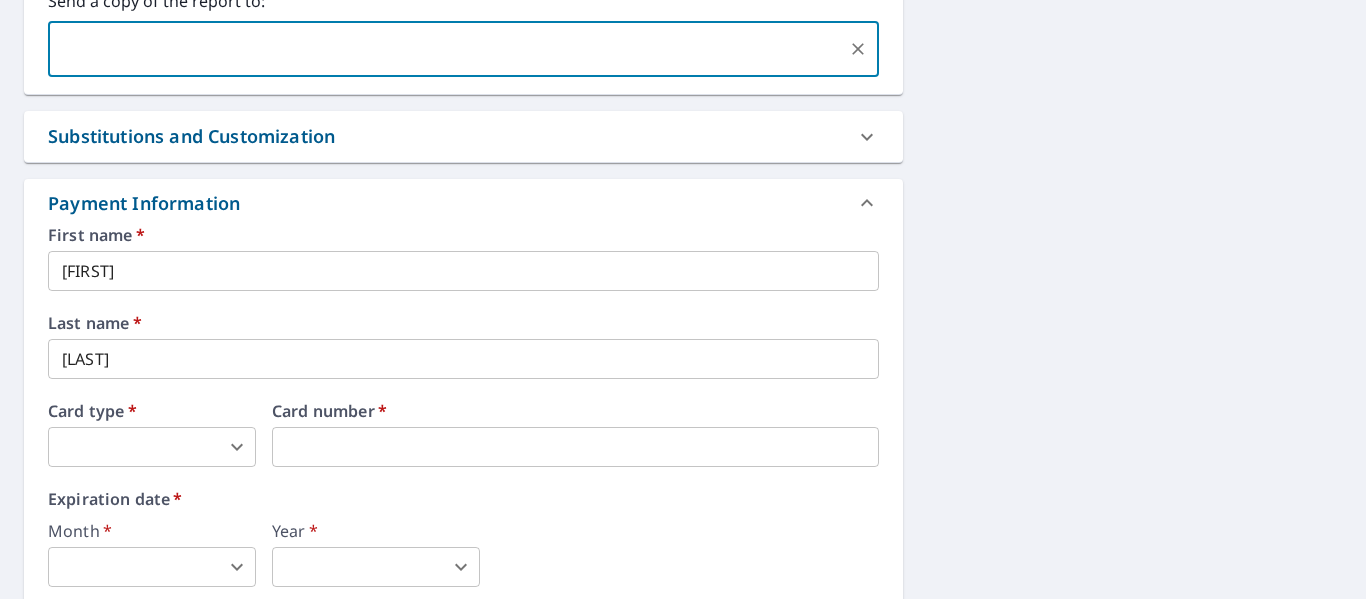 click on "MS MS
Dashboard Order History Cancel Order MS Dashboard / Finalize Order Finalize Order 405 Bernadine Ave El Paso, TX 79915 Aerial Road A standard road map Aerial A detailed look from above Labels Labels 250 feet 100 m © 2025 TomTom, © Vexcel Imaging, © 2025 Microsoft Corporation,  © OpenStreetMap Terms PROPERTY TYPE Residential BUILDING ID 405 Bernadine Ave, El Paso, TX, 79915 Changes to structures in last 4 years ( renovations, additions, etc. ) Claim Information Claim number ​ Claim information ​ PO number ​ Date of loss ​ Cat ID ​ Email Recipients Your reports will be sent to  vmxx11@yahoo.com.  Edit Contact Information. Send a copy of the report to: ​ Substitutions and Customization Roof measurement report substitutions If a Bid Perfect - Residential Report is unavailable send me a QuickSquares Report: Yes No Ask If a Residential/Multi-Family Report is unavailable send me a Commercial Report: Yes No Ask Yes No Ask Yes No Ask Additional Report Formats (Not available for all reports)" at bounding box center [683, 299] 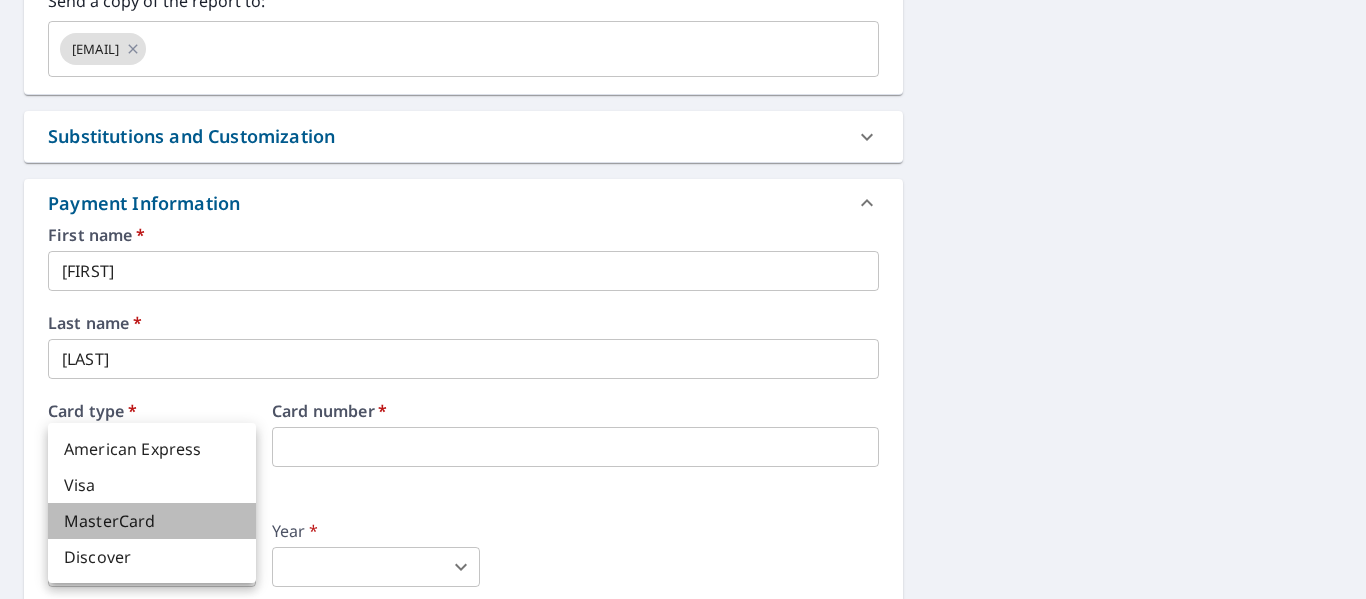 click on "MasterCard" at bounding box center (152, 521) 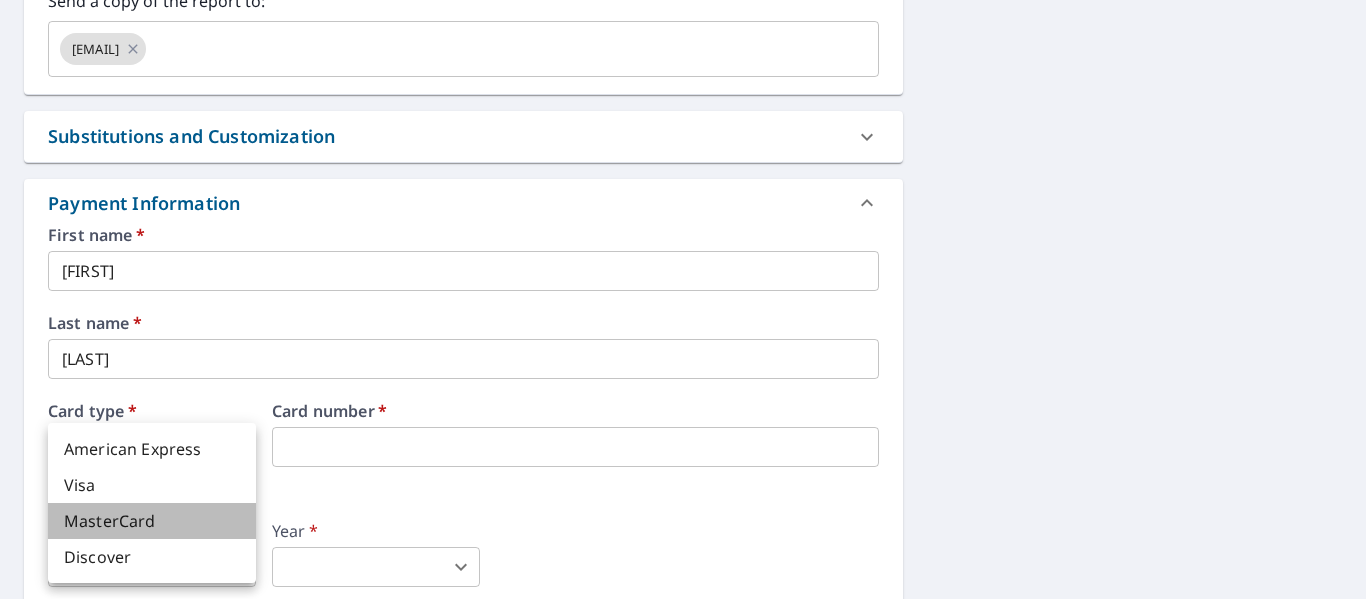 type on "3" 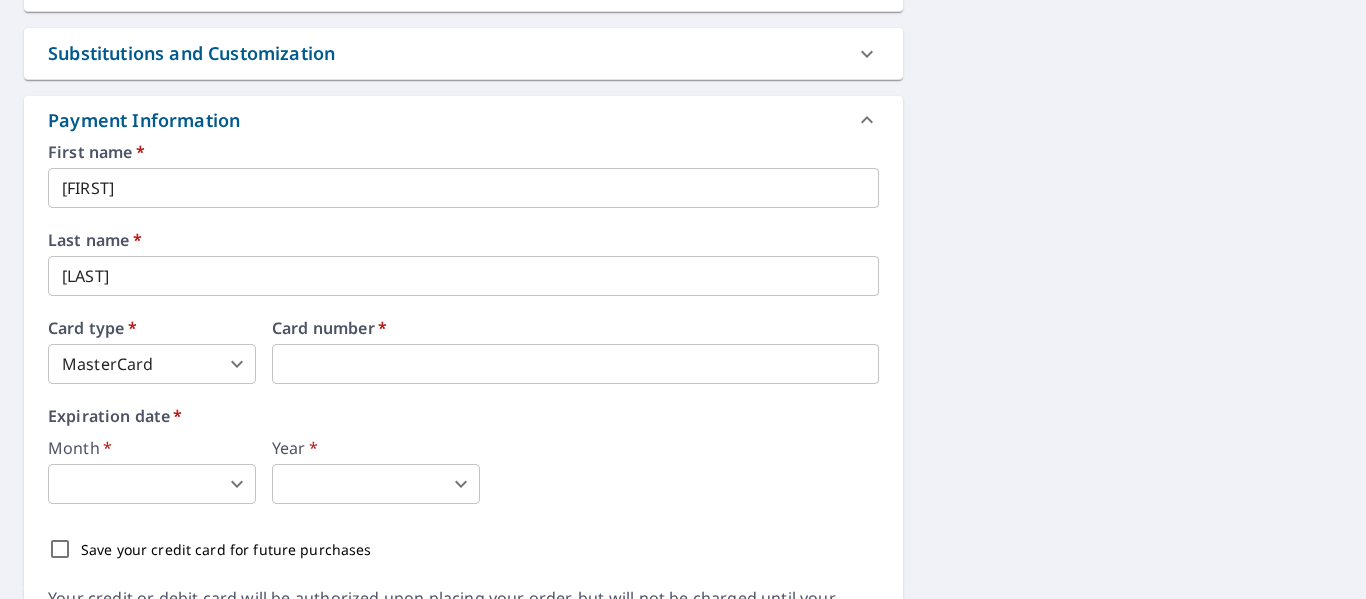 scroll, scrollTop: 823, scrollLeft: 0, axis: vertical 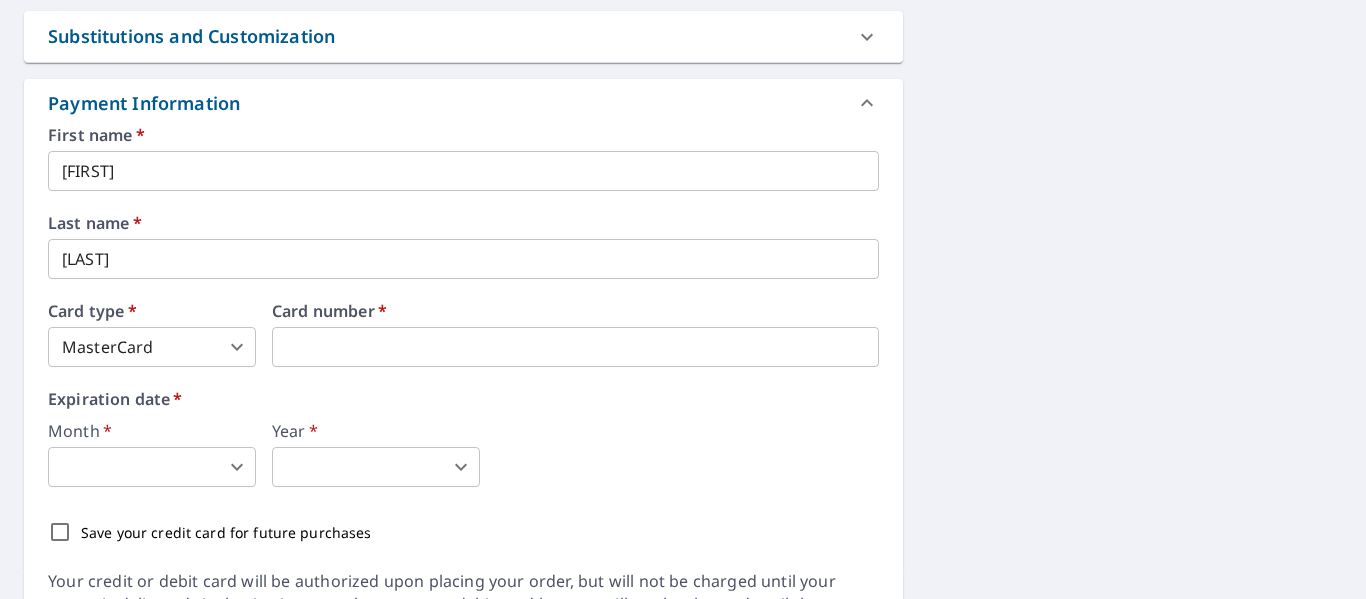 click on "MS MS
Dashboard Order History Cancel Order MS Dashboard / Finalize Order Finalize Order 405 Bernadine Ave El Paso, TX 79915 Aerial Road A standard road map Aerial A detailed look from above Labels Labels 250 feet 100 m © 2025 TomTom, © Vexcel Imaging, © 2025 Microsoft Corporation,  © OpenStreetMap Terms PROPERTY TYPE Residential BUILDING ID 405 Bernadine Ave, El Paso, TX, 79915 Changes to structures in last 4 years ( renovations, additions, etc. ) Claim Information Claim number ​ Claim information ​ PO number ​ Date of loss ​ Cat ID ​ Email Recipients Your reports will be sent to  vmxx11@yahoo.com.  Edit Contact Information. Send a copy of the report to: vmxx11@yahoo.com ​ Substitutions and Customization Roof measurement report substitutions If a Bid Perfect - Residential Report is unavailable send me a QuickSquares Report: Yes No Ask If a Residential/Multi-Family Report is unavailable send me a Commercial Report: Yes No Ask Yes No Ask Yes No Ask Additional Report Formats DXF RXF XML" at bounding box center [683, 299] 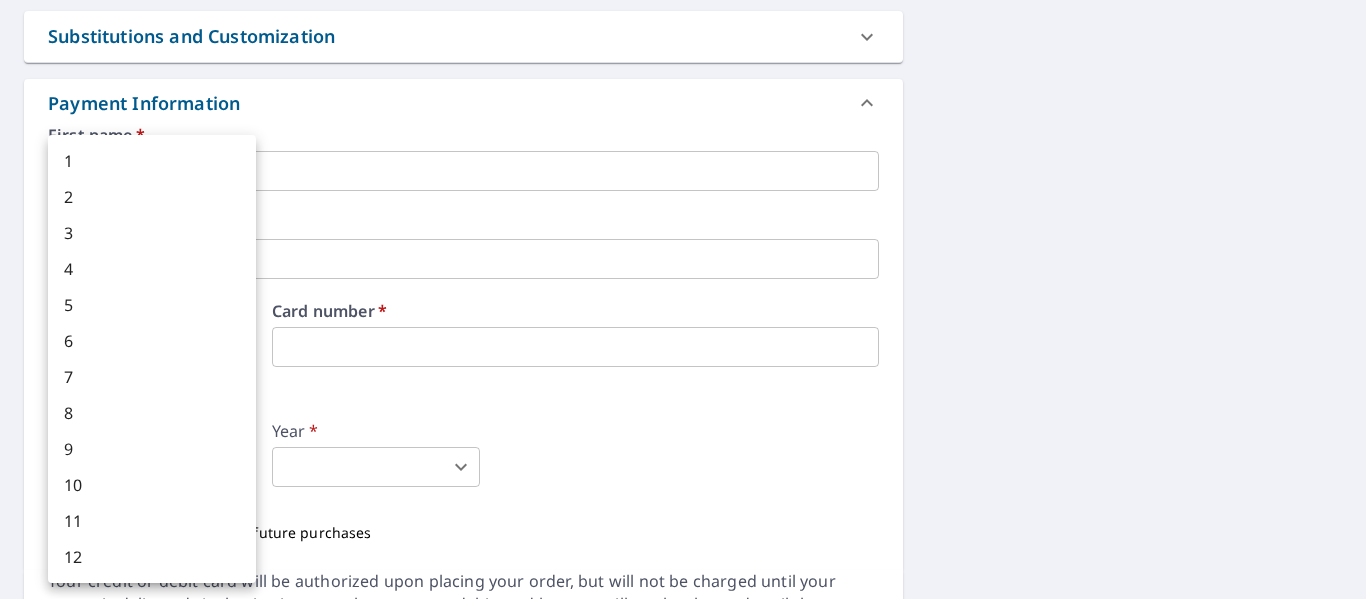 click on "4" at bounding box center (152, 269) 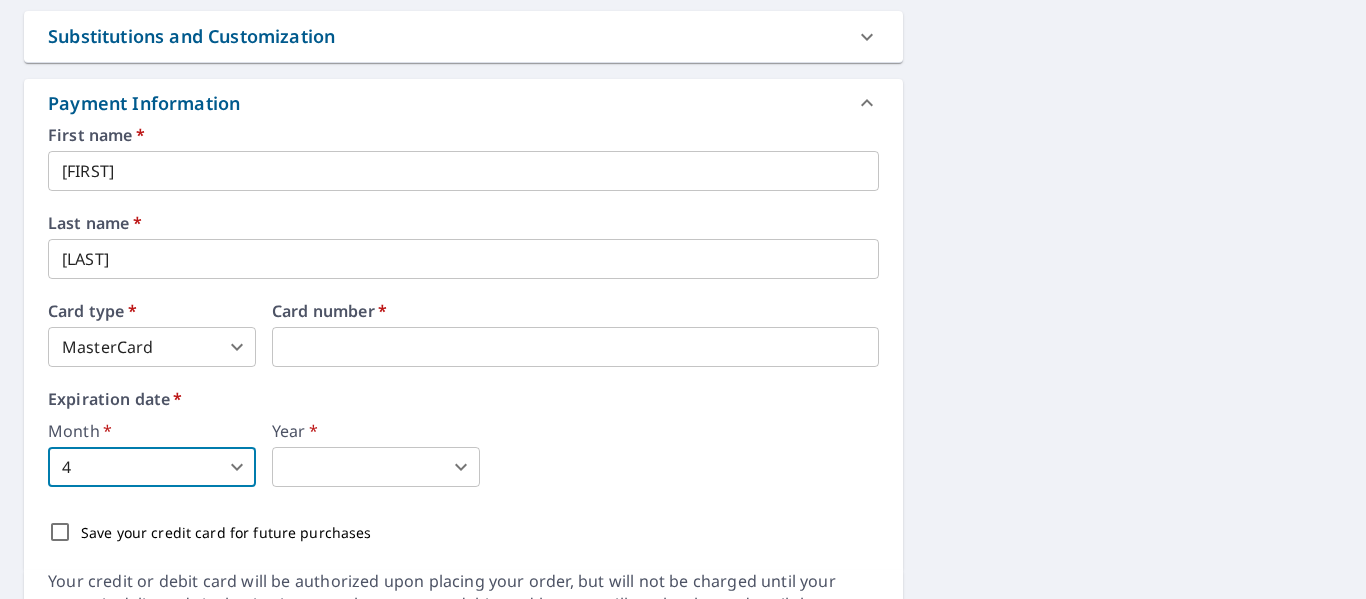 click on "MS MS
Dashboard Order History Cancel Order MS Dashboard / Finalize Order Finalize Order 405 Bernadine Ave El Paso, TX 79915 Aerial Road A standard road map Aerial A detailed look from above Labels Labels 250 feet 100 m © 2025 TomTom, © Vexcel Imaging, © 2025 Microsoft Corporation,  © OpenStreetMap Terms PROPERTY TYPE Residential BUILDING ID 405 Bernadine Ave, El Paso, TX, 79915 Changes to structures in last 4 years ( renovations, additions, etc. ) Claim Information Claim number ​ Claim information ​ PO number ​ Date of loss ​ Cat ID ​ Email Recipients Your reports will be sent to  vmxx11@yahoo.com.  Edit Contact Information. Send a copy of the report to: vmxx11@yahoo.com ​ Substitutions and Customization Roof measurement report substitutions If a Bid Perfect - Residential Report is unavailable send me a QuickSquares Report: Yes No Ask If a Residential/Multi-Family Report is unavailable send me a Commercial Report: Yes No Ask Yes No Ask Yes No Ask Additional Report Formats DXF RXF XML" at bounding box center [683, 299] 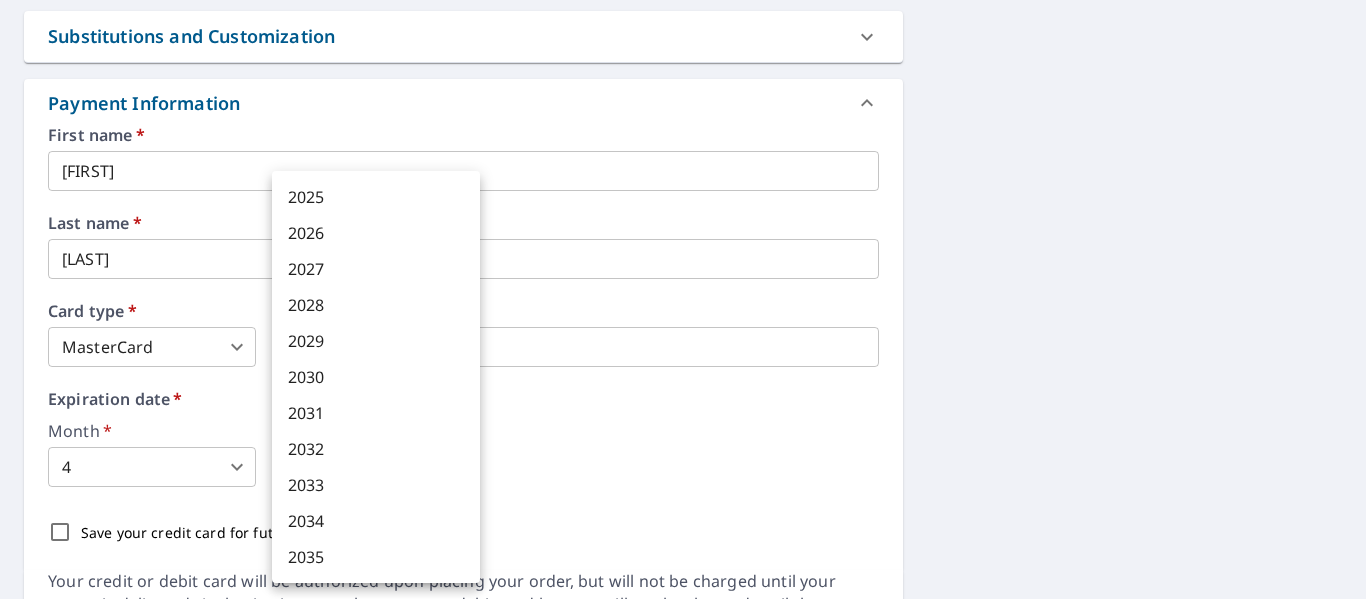 click on "2027" at bounding box center [376, 269] 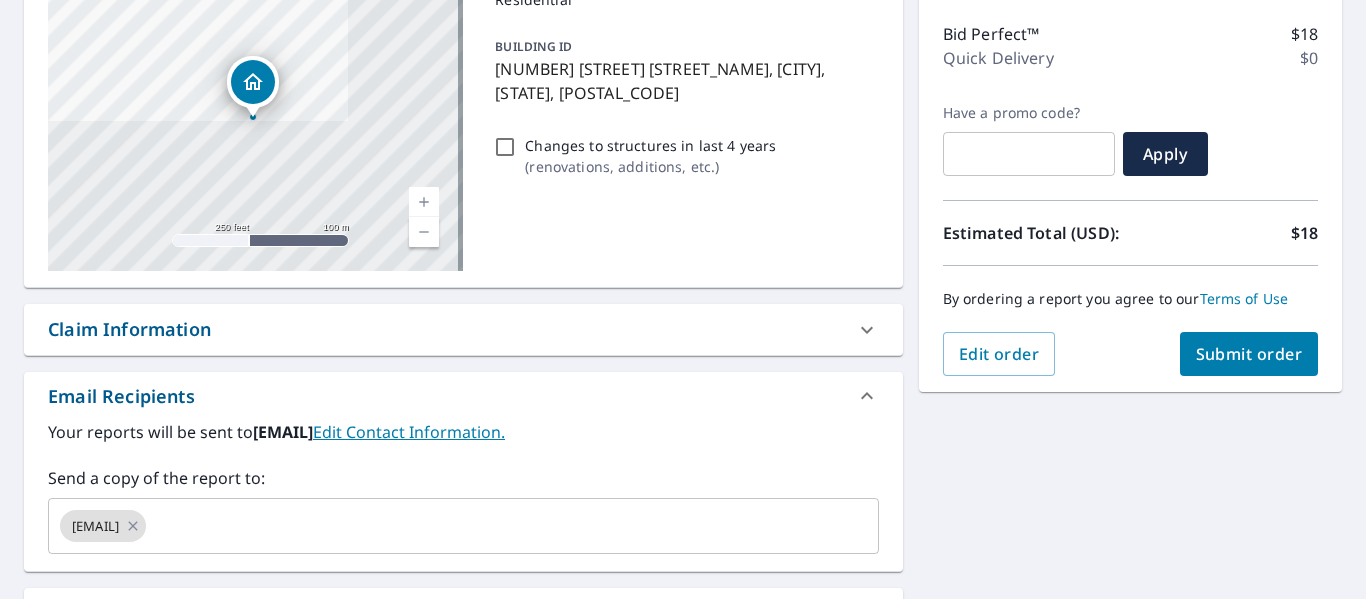 scroll, scrollTop: 146, scrollLeft: 0, axis: vertical 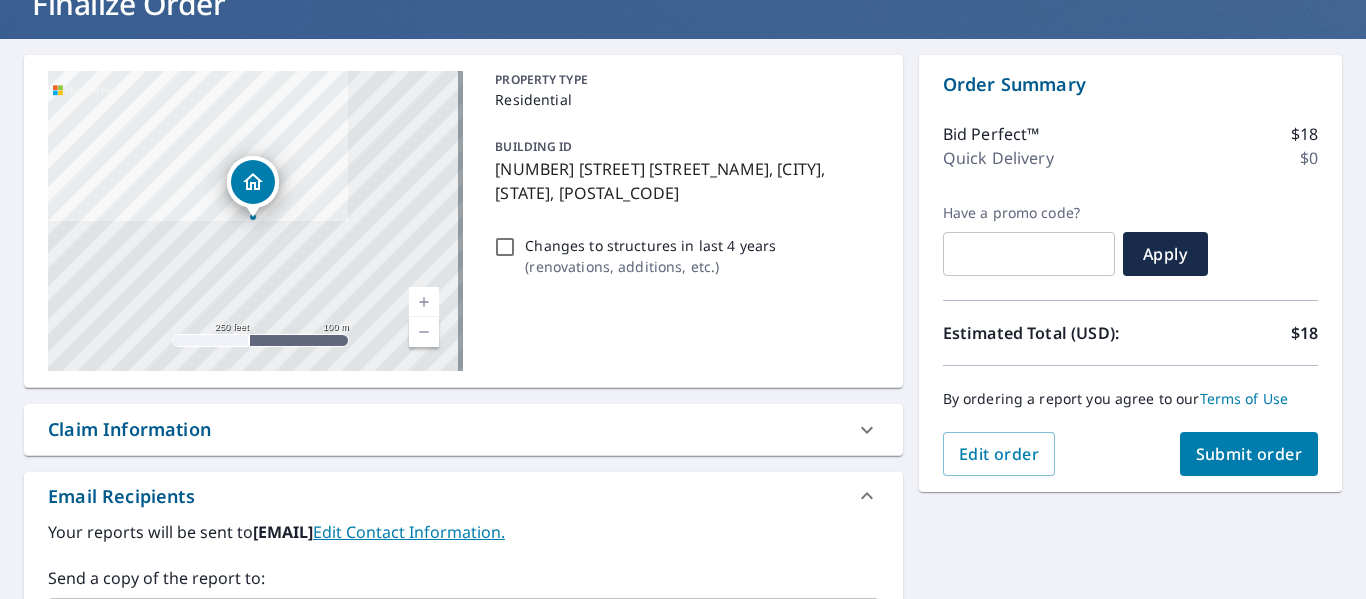click on "Submit order" at bounding box center (1249, 454) 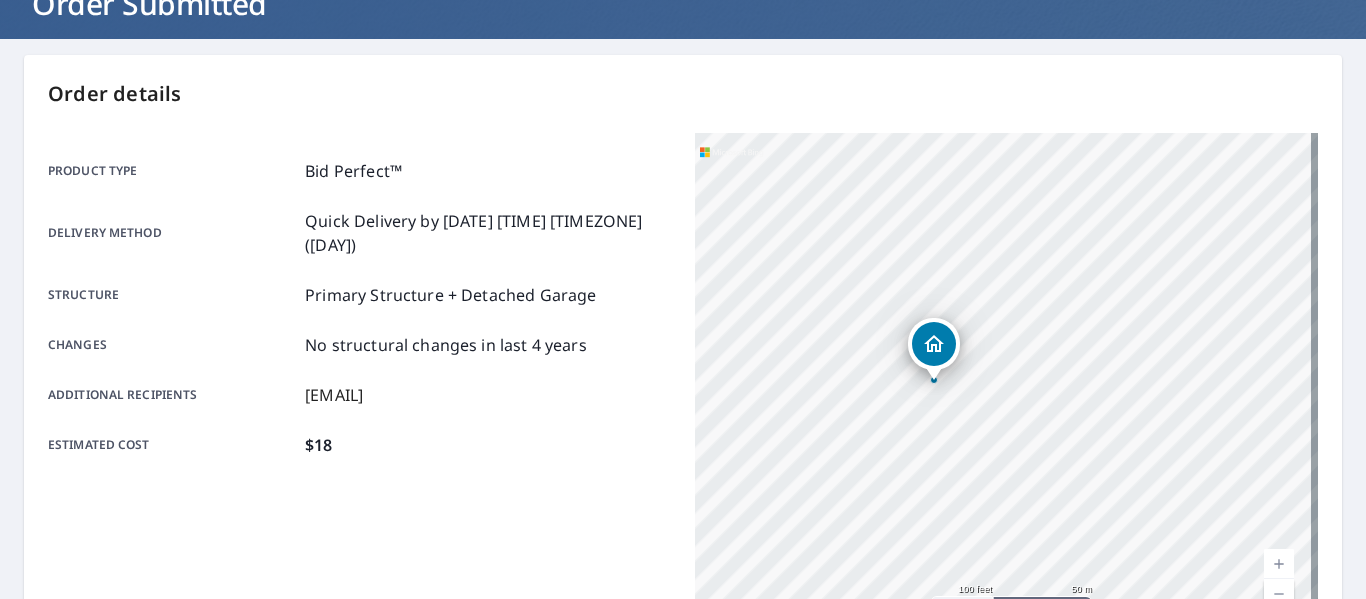 drag, startPoint x: 1049, startPoint y: 332, endPoint x: 839, endPoint y: 412, distance: 224.72205 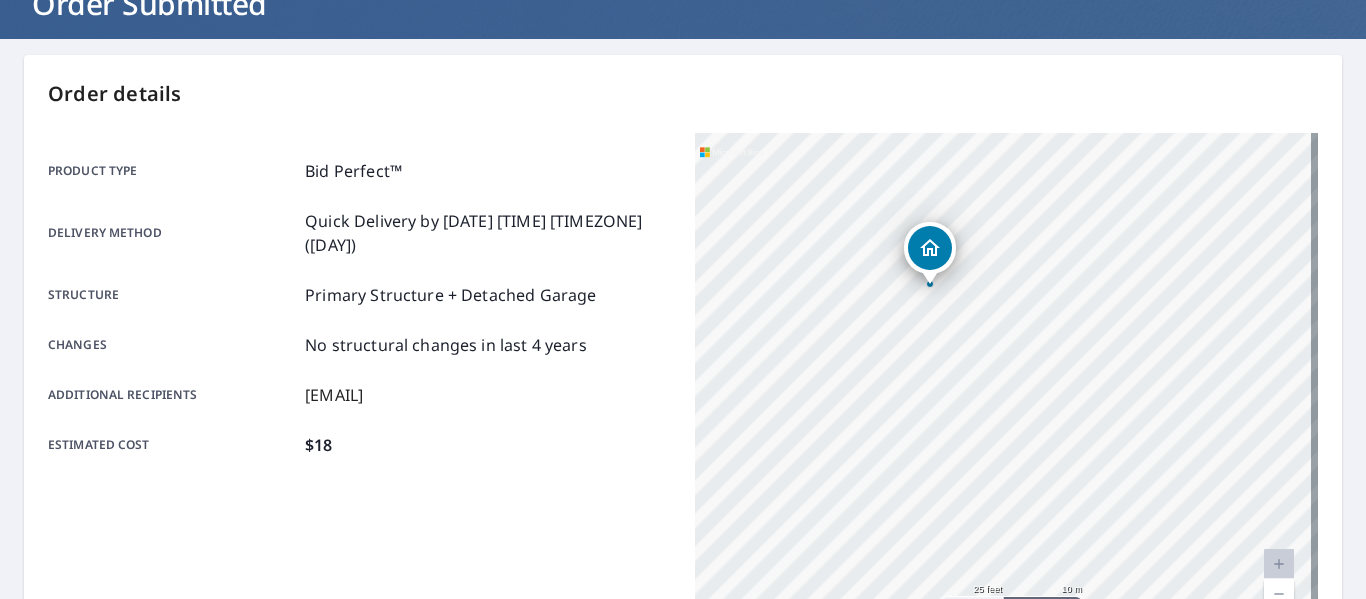 drag, startPoint x: 1141, startPoint y: 447, endPoint x: 1135, endPoint y: 250, distance: 197.09135 